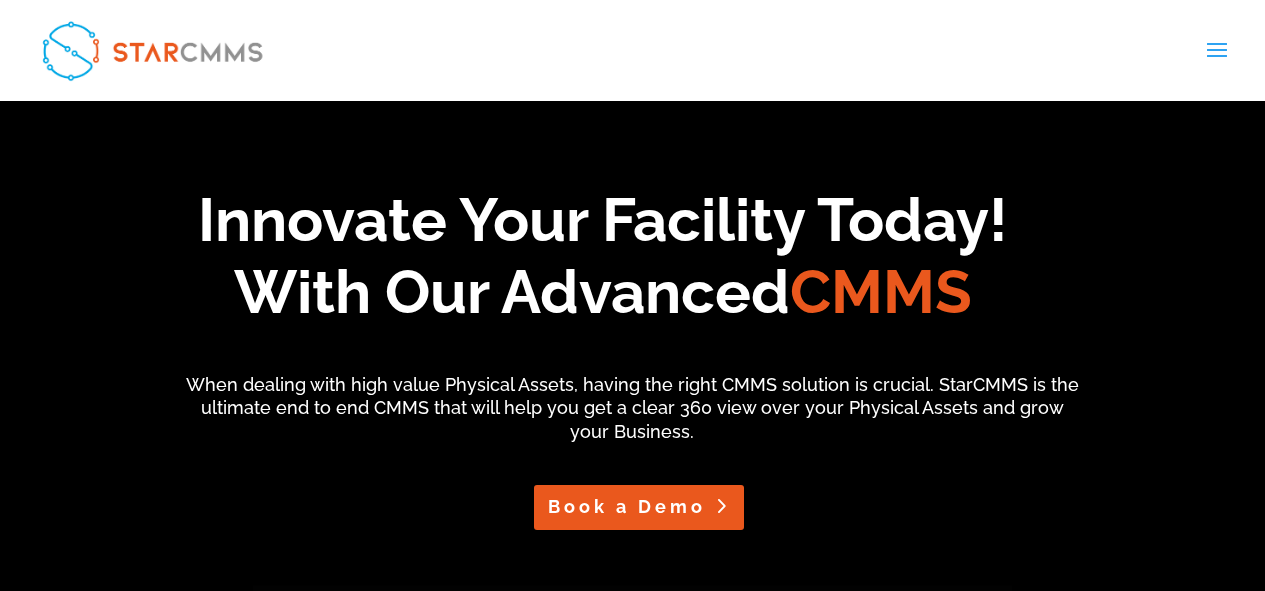 scroll, scrollTop: 0, scrollLeft: 0, axis: both 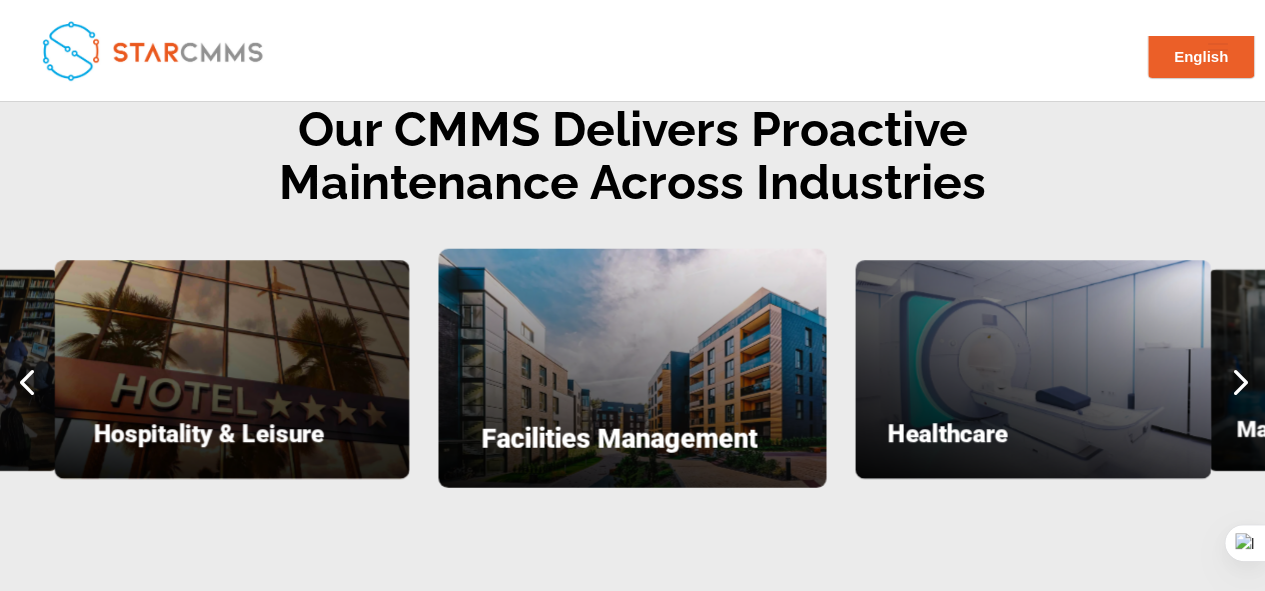 click at bounding box center (1238, 381) 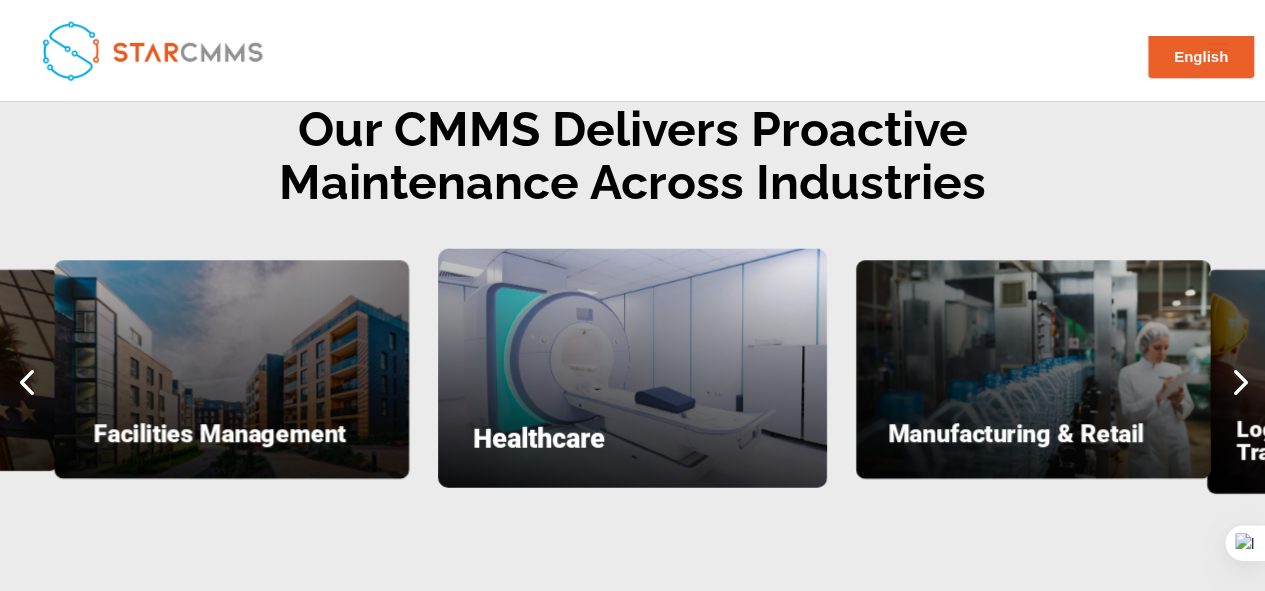 click on "Healthcare" at bounding box center [632, 368] 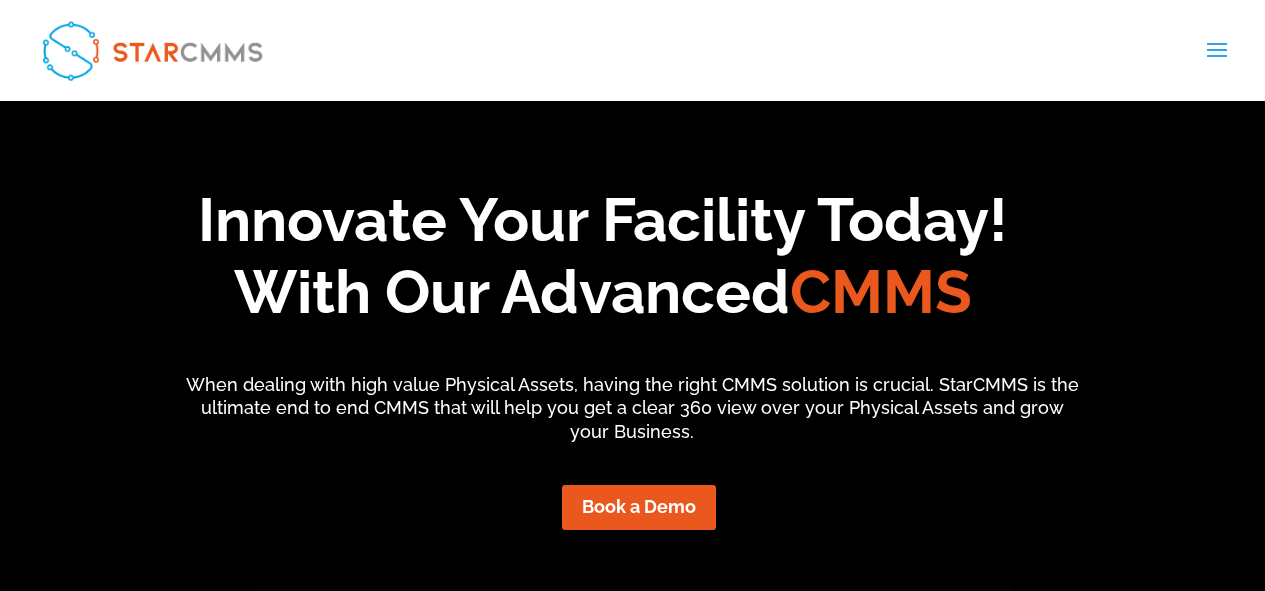 scroll, scrollTop: 0, scrollLeft: 0, axis: both 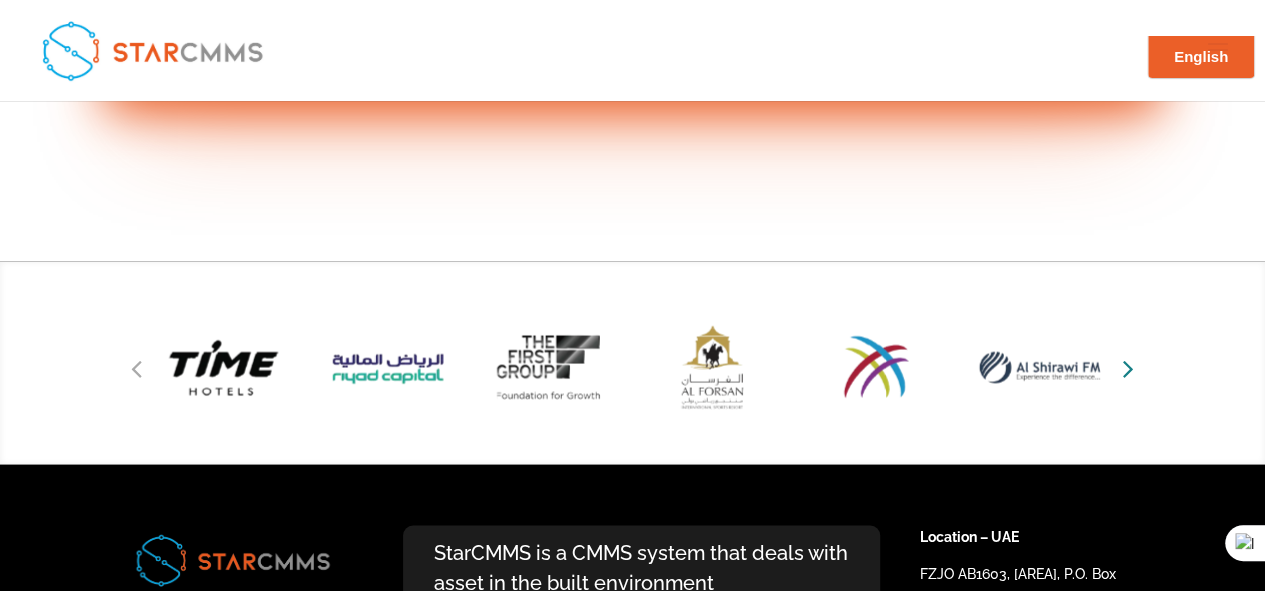 click at bounding box center (1128, 367) 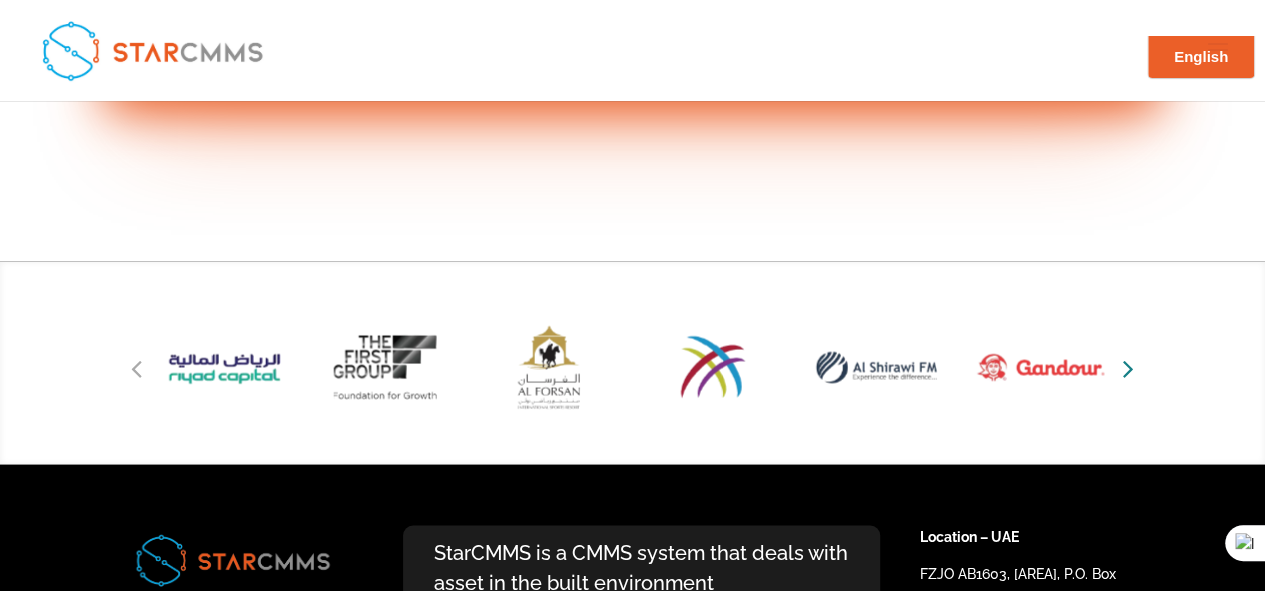 click at bounding box center (1128, 367) 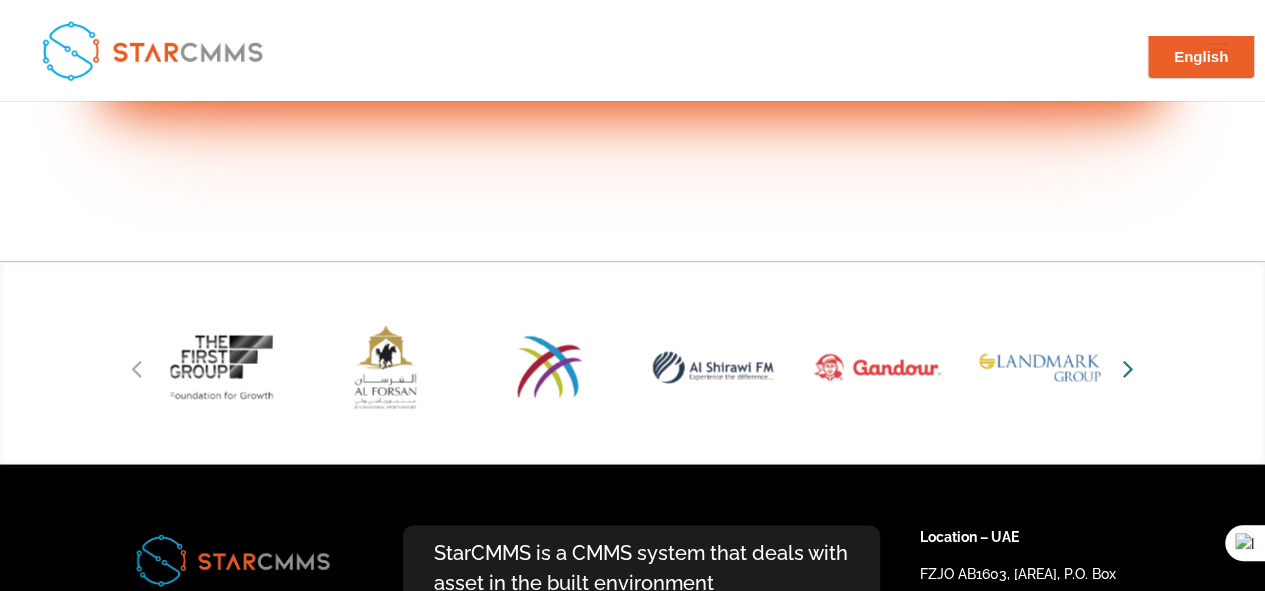 click at bounding box center (1128, 367) 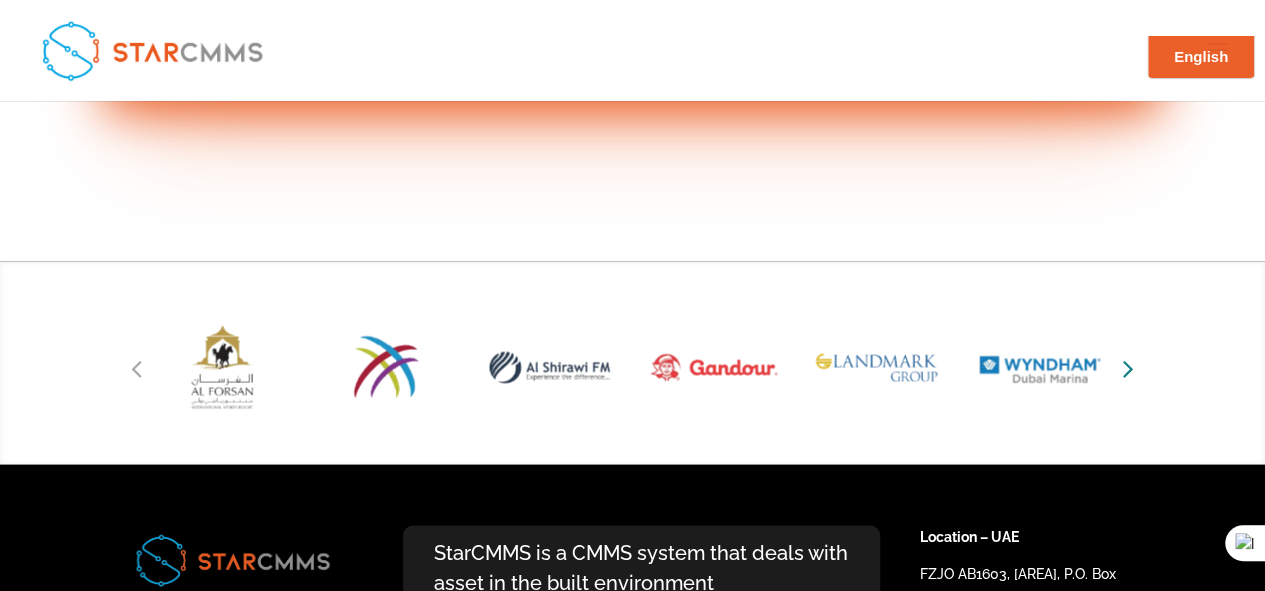 click at bounding box center (1128, 367) 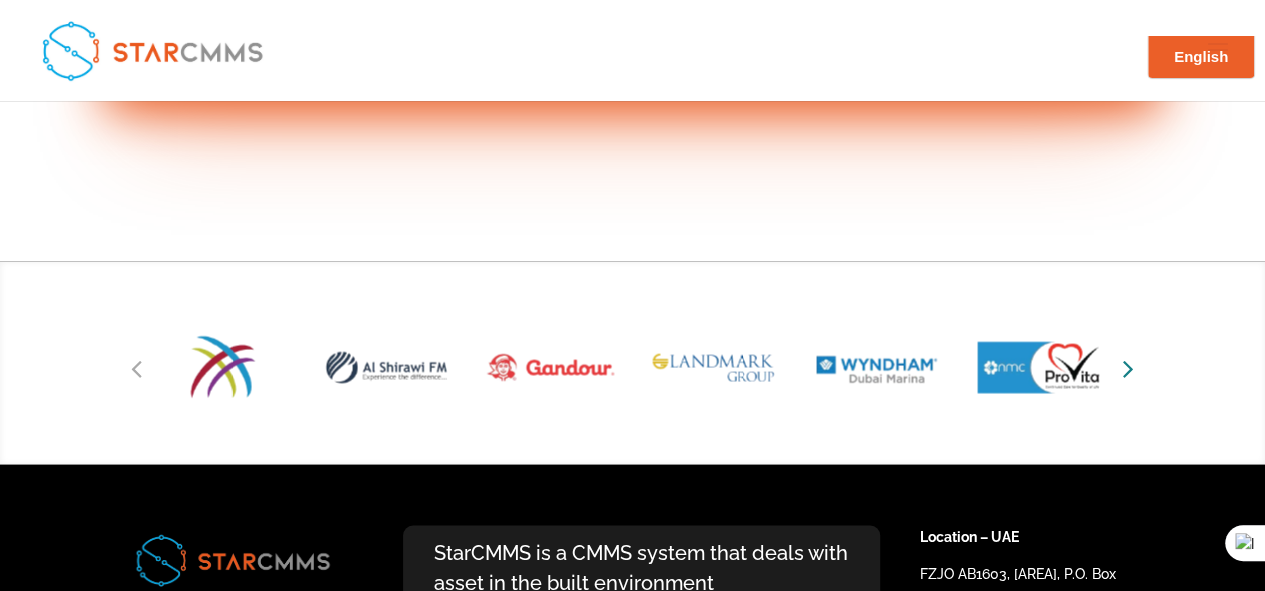 click at bounding box center (1128, 367) 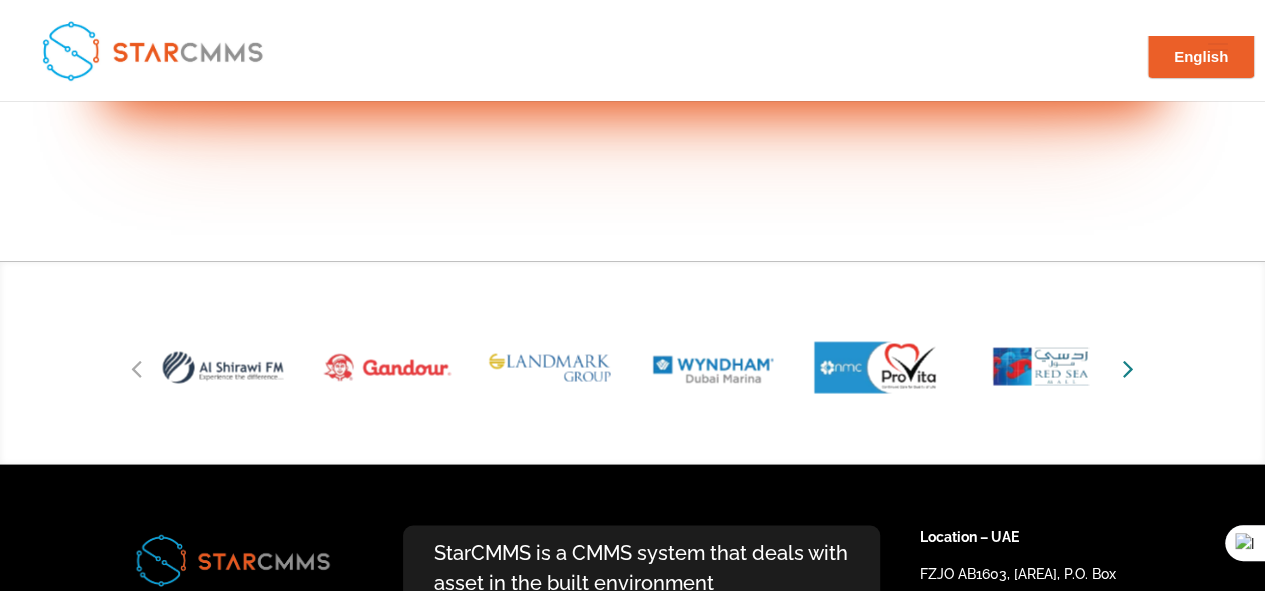 click at bounding box center (1128, 367) 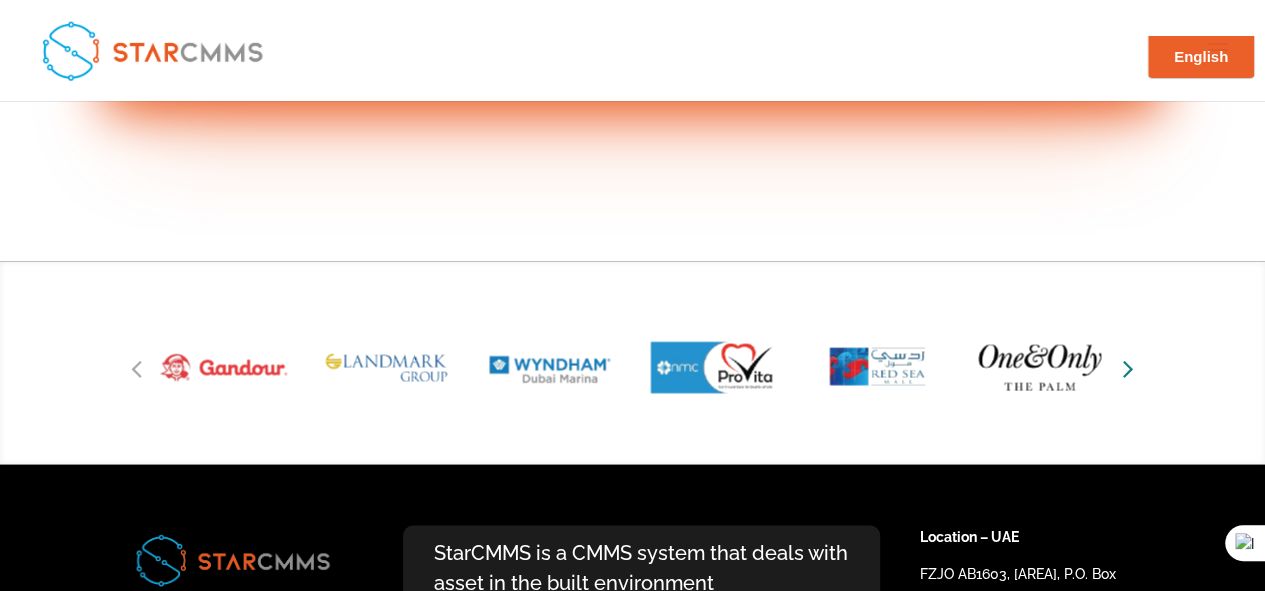 click at bounding box center (1128, 367) 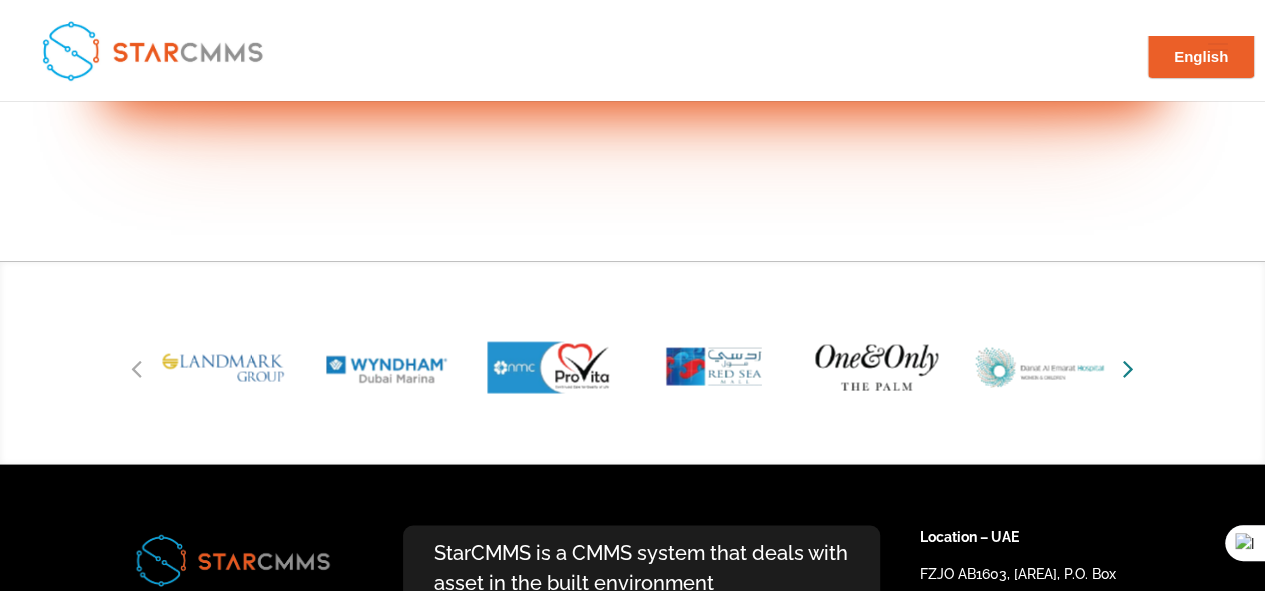 click at bounding box center (1128, 367) 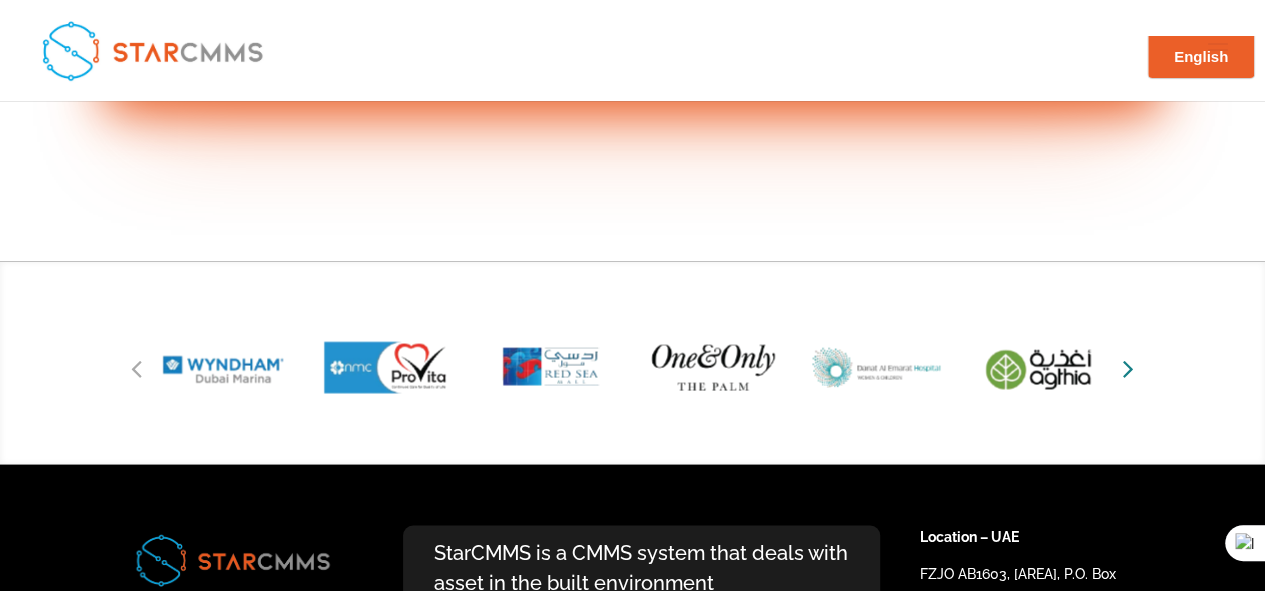 click at bounding box center (1128, 367) 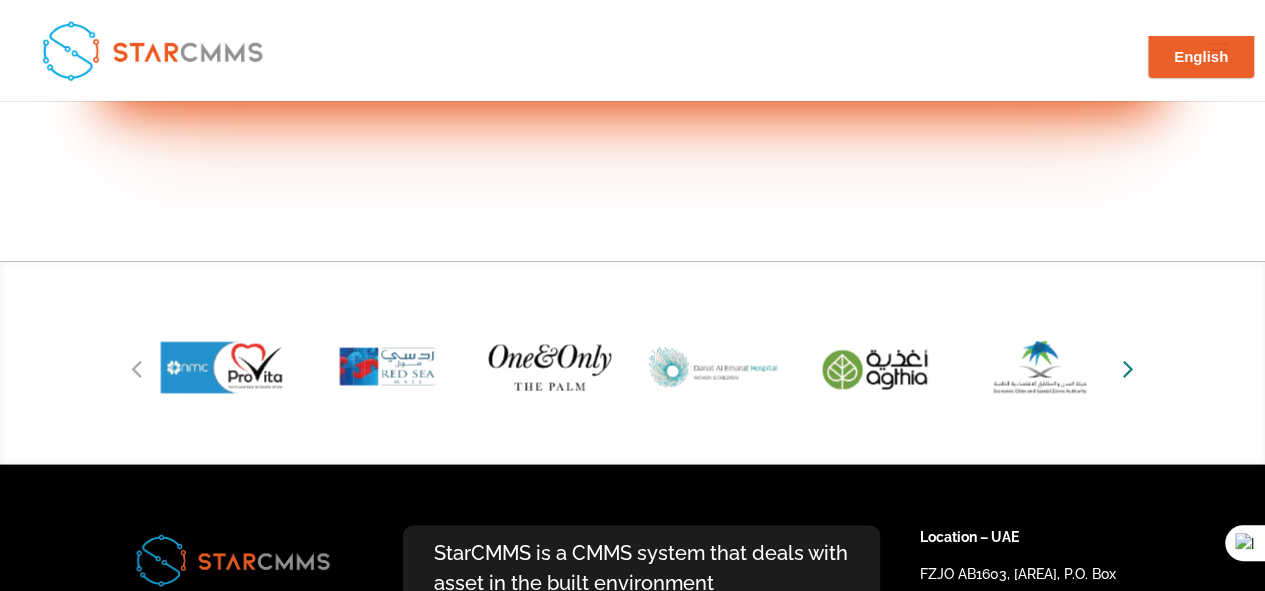 click at bounding box center (1128, 367) 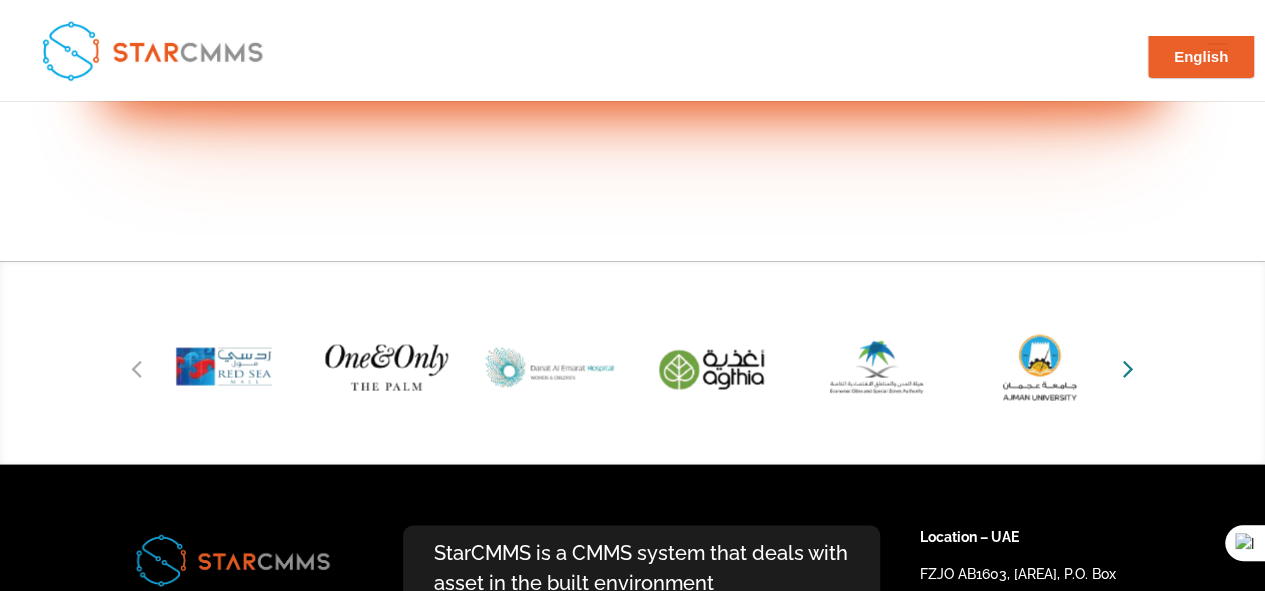 click at bounding box center [1128, 367] 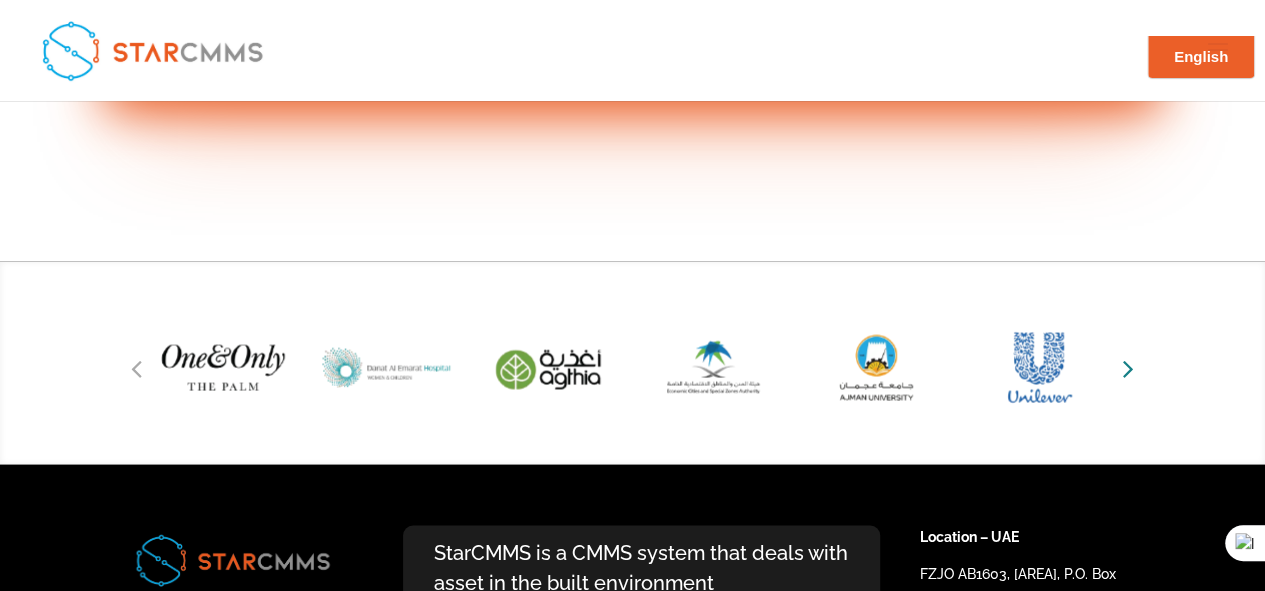 click at bounding box center [1128, 367] 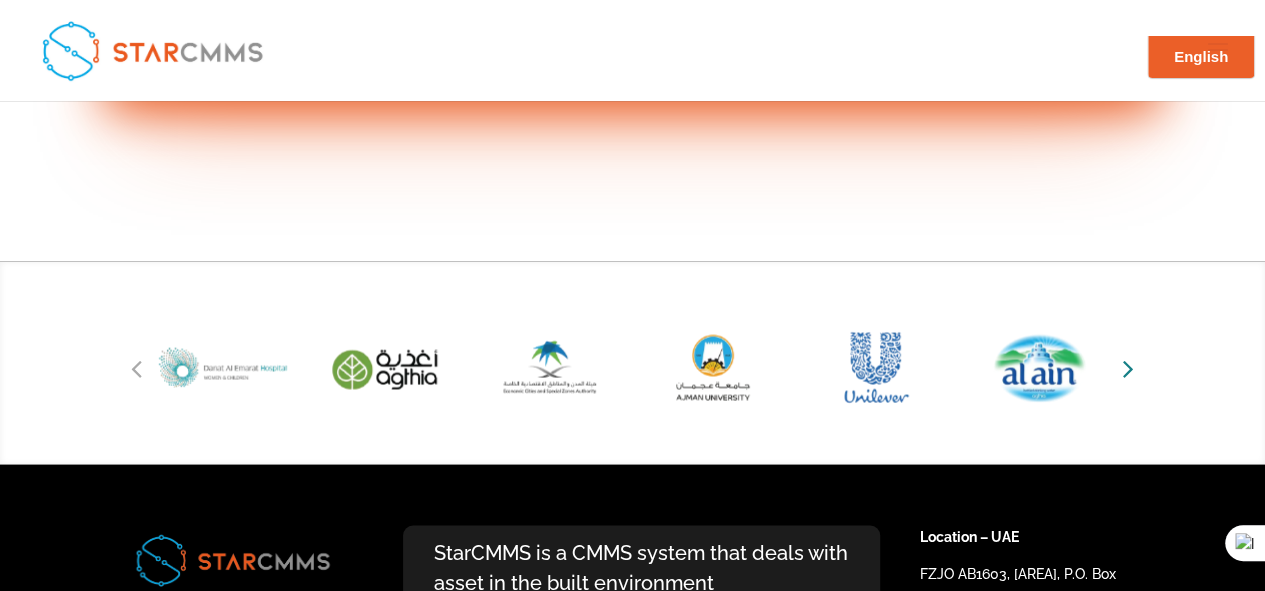 click at bounding box center [1128, 367] 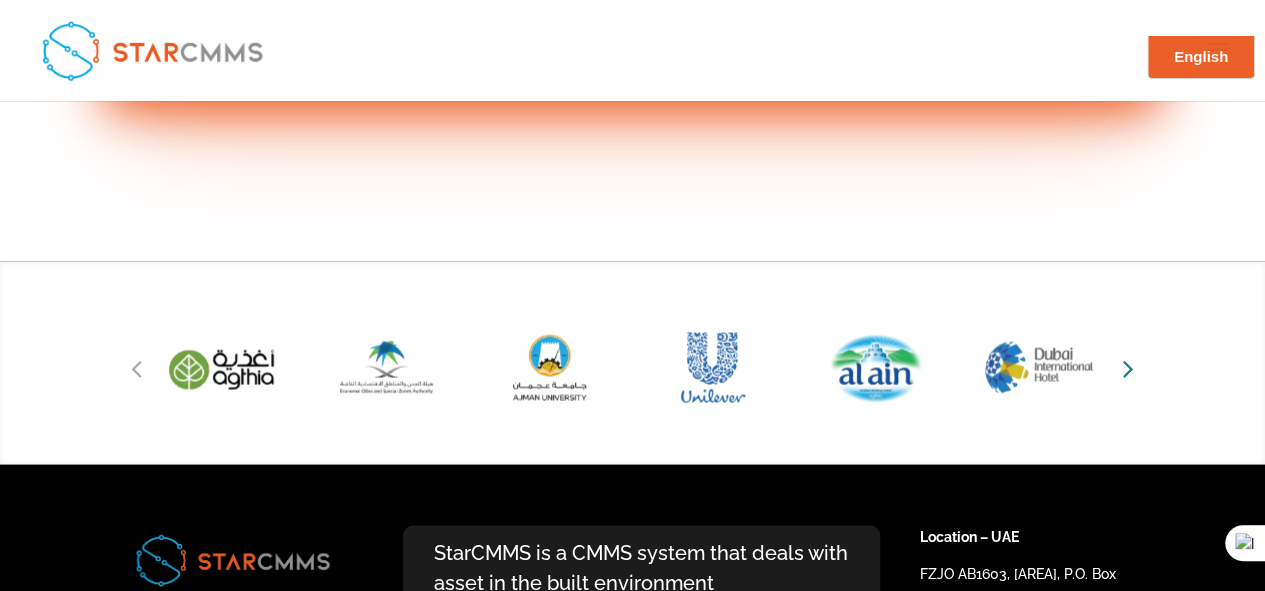 click at bounding box center (1128, 367) 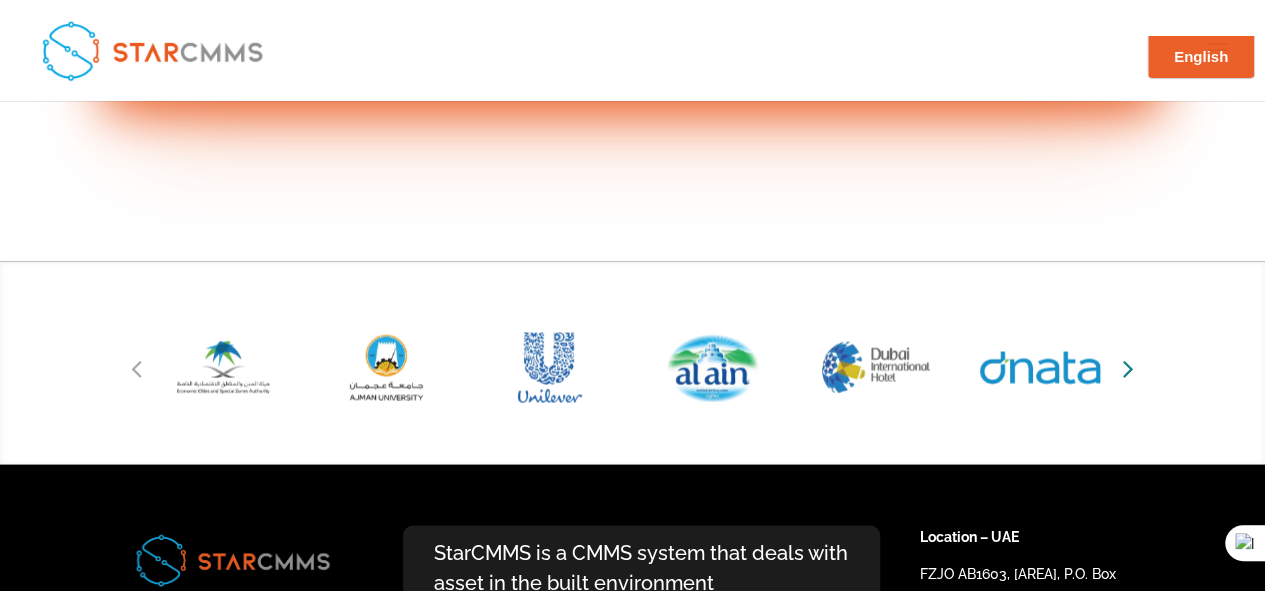 click at bounding box center [1128, 367] 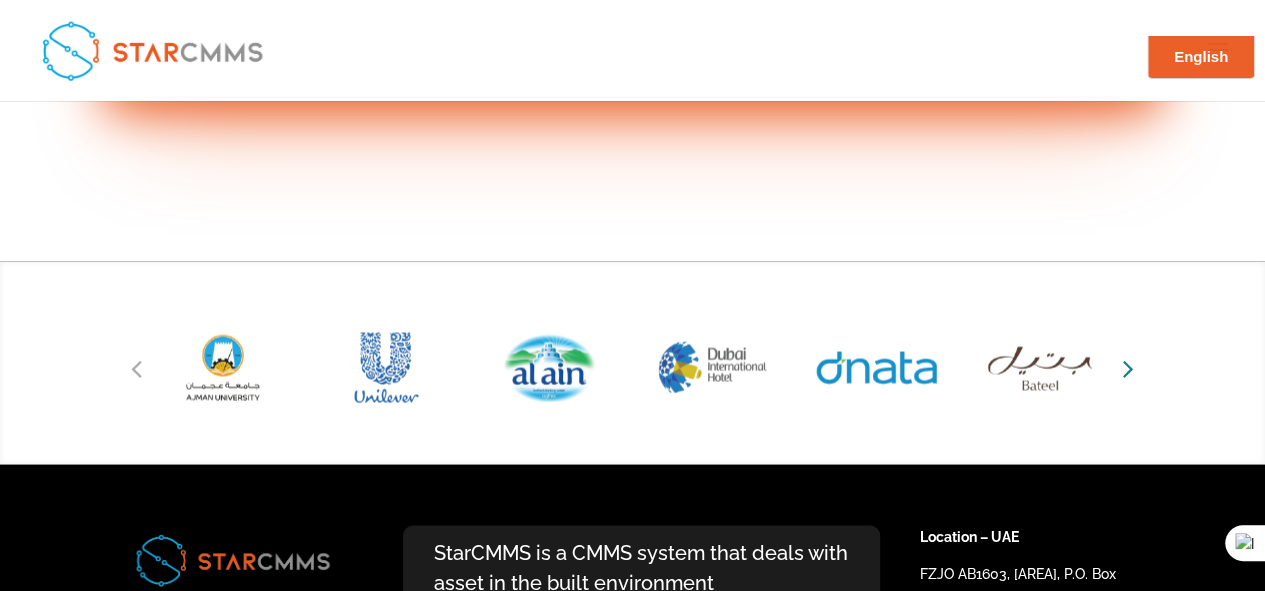 click at bounding box center [1128, 367] 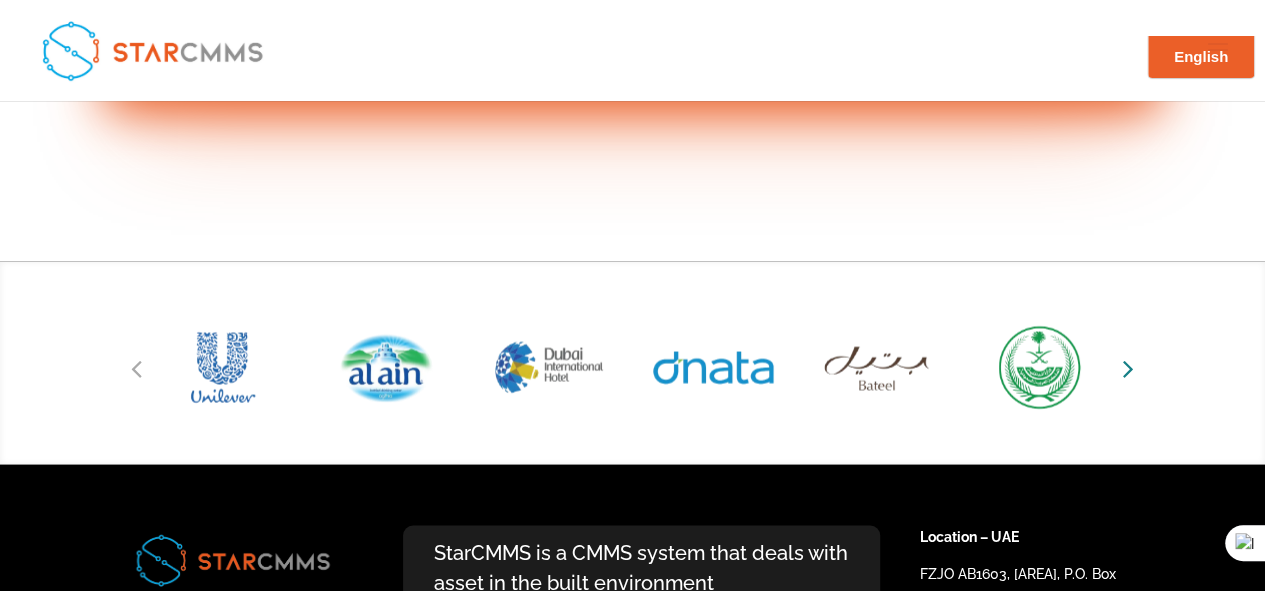 click at bounding box center [1128, 367] 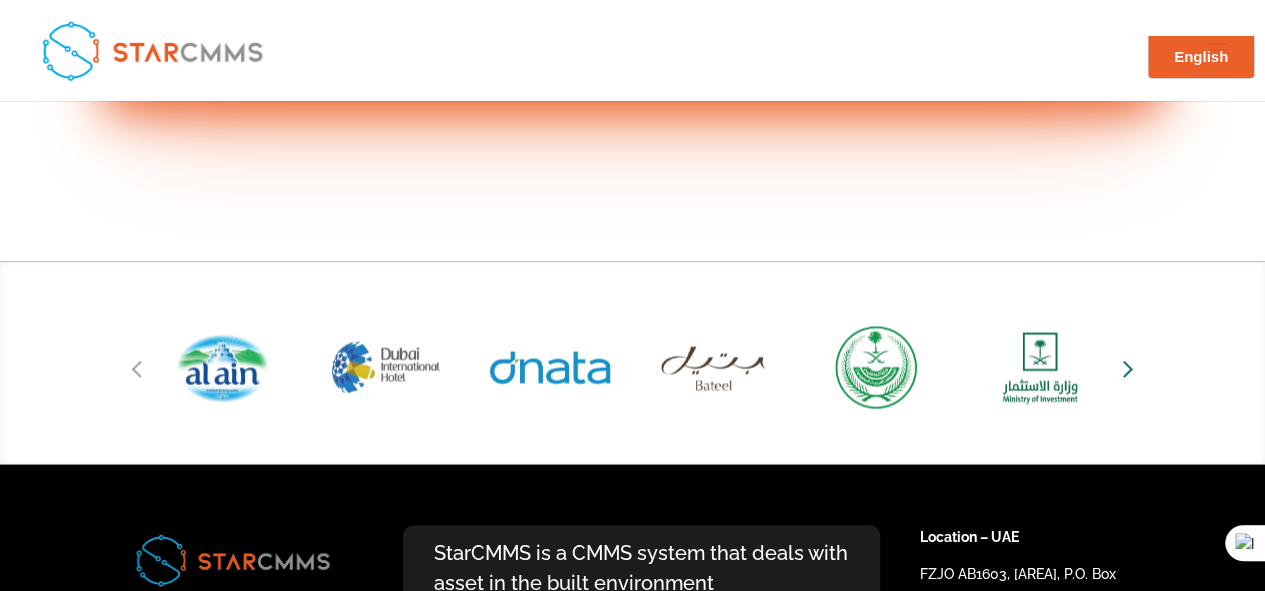 click at bounding box center (1128, 367) 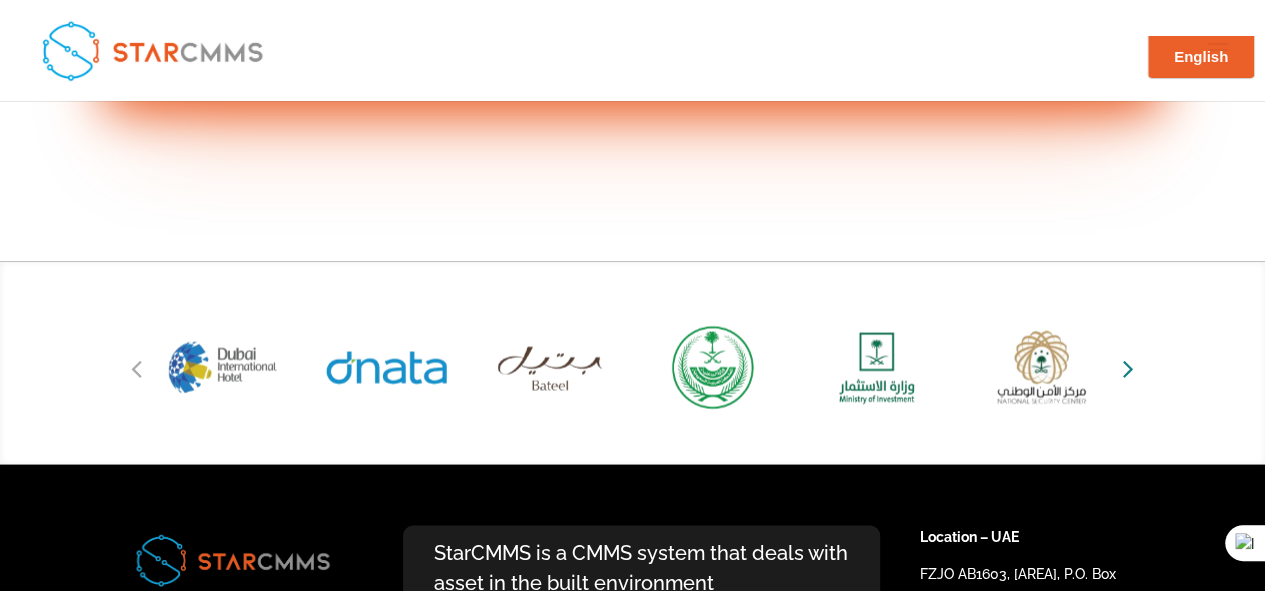 click at bounding box center (1128, 367) 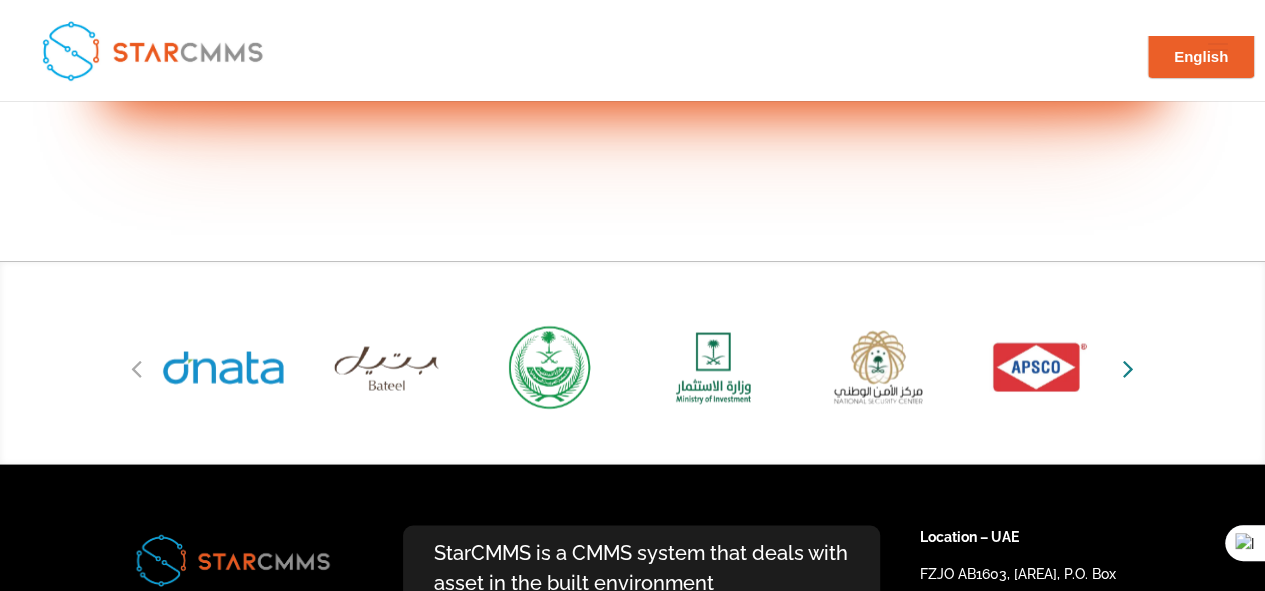 click at bounding box center (1128, 367) 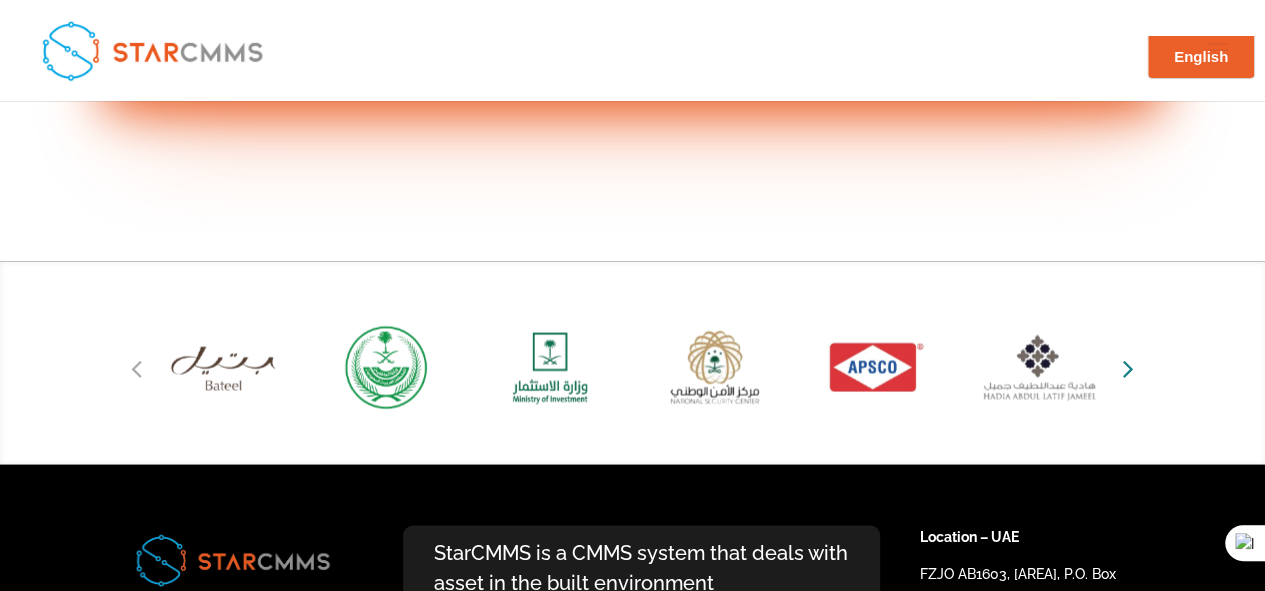 click at bounding box center [1128, 367] 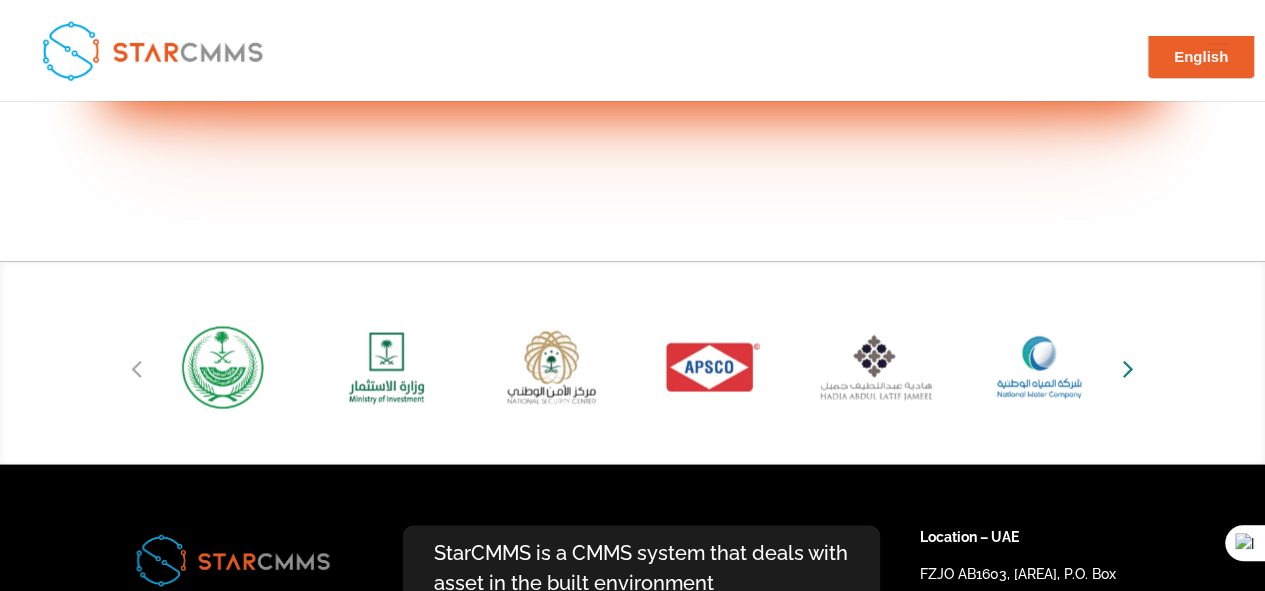 click at bounding box center [1128, 367] 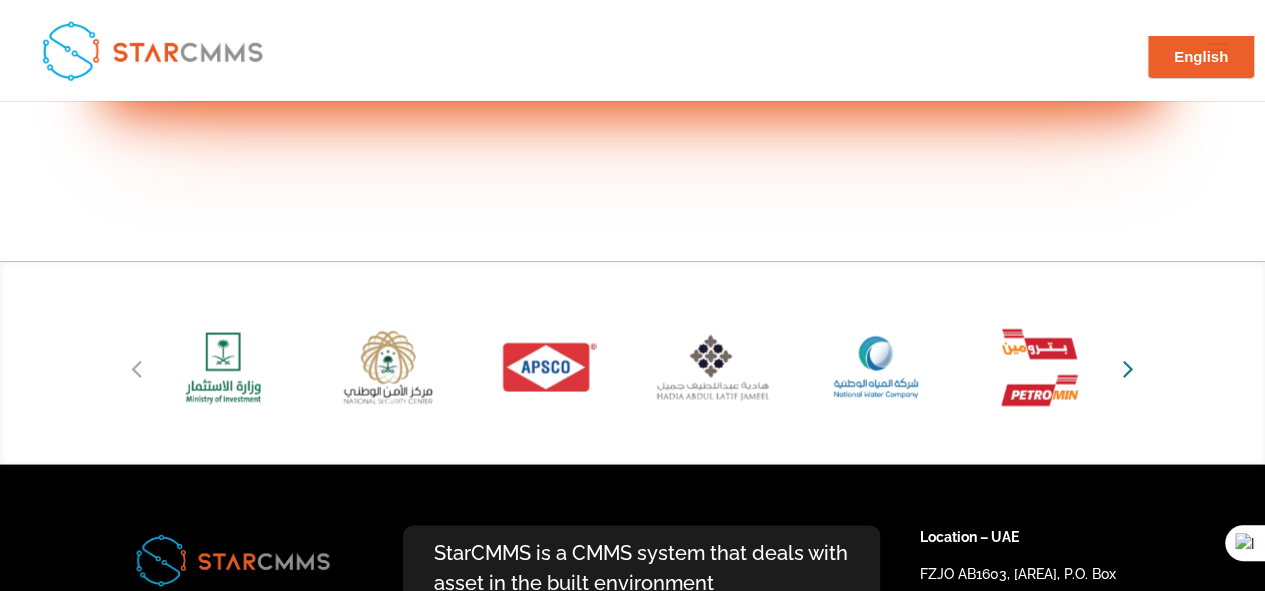 click at bounding box center [1128, 367] 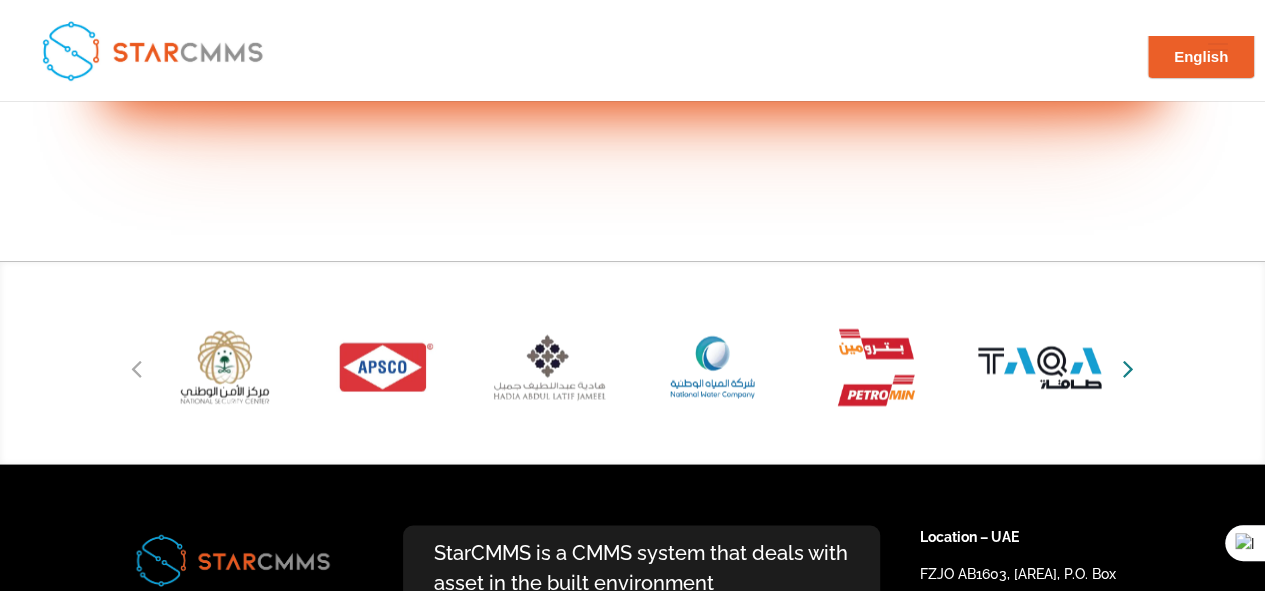 click at bounding box center [1128, 367] 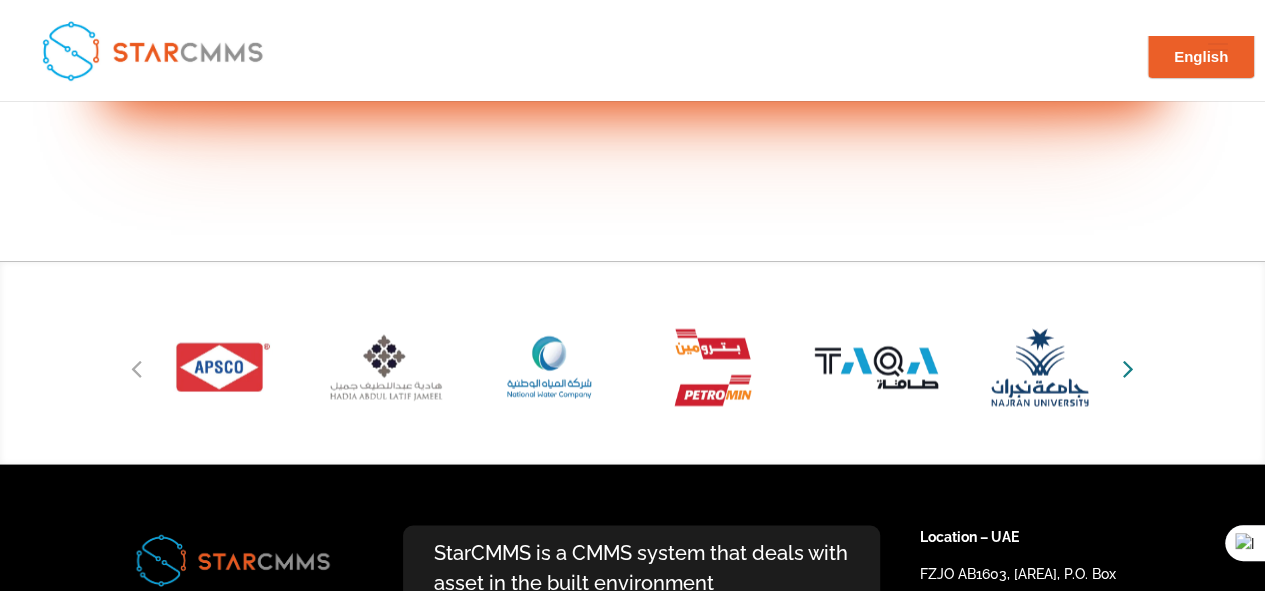 click at bounding box center (1128, 367) 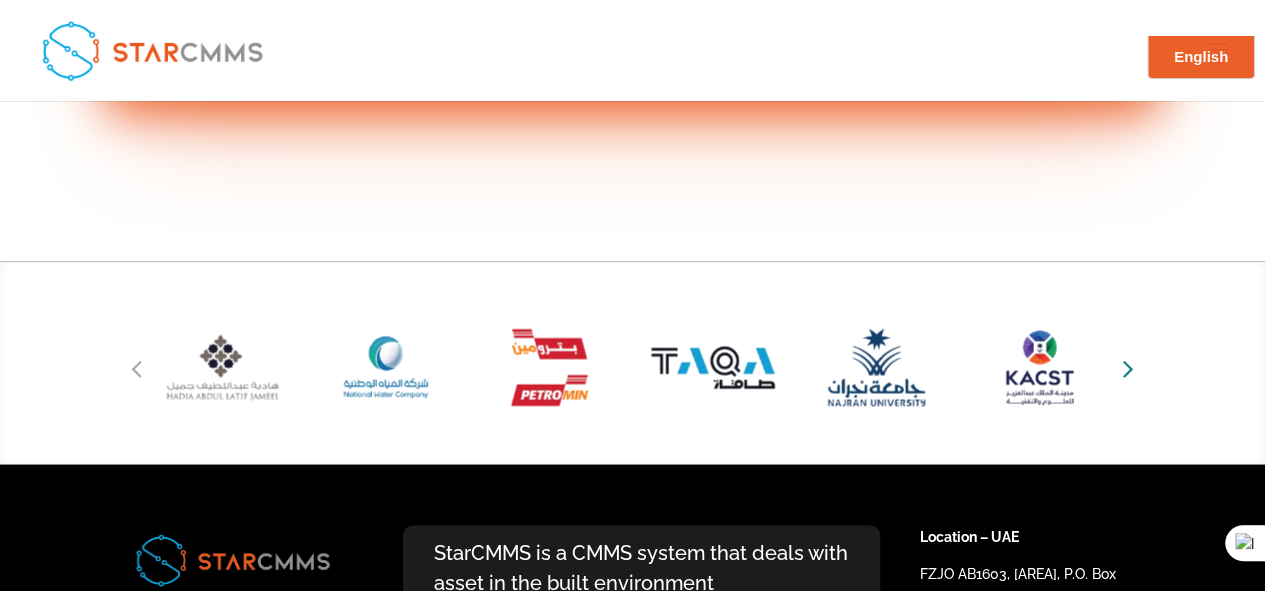click at bounding box center (1128, 367) 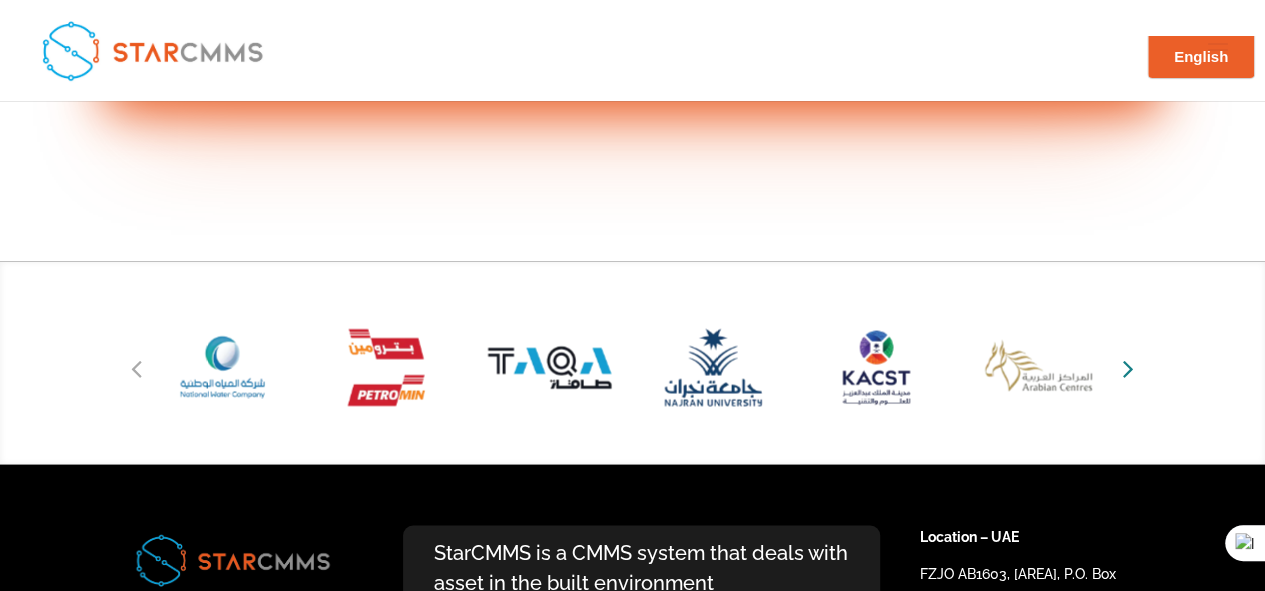click at bounding box center [1128, 367] 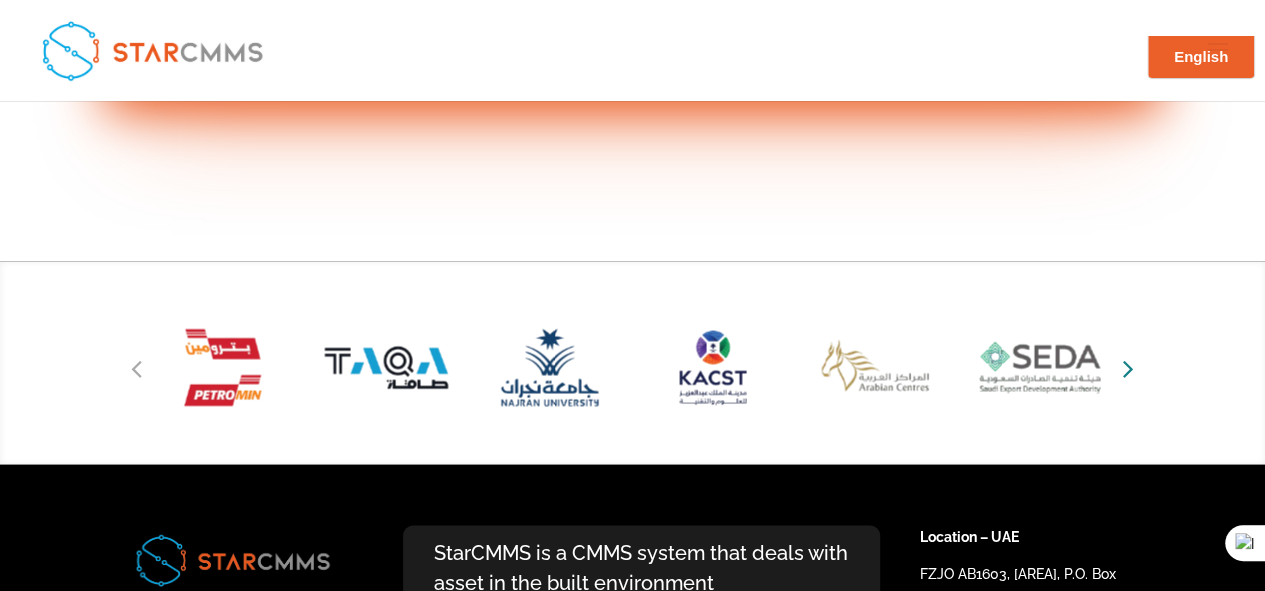 click at bounding box center (1128, 367) 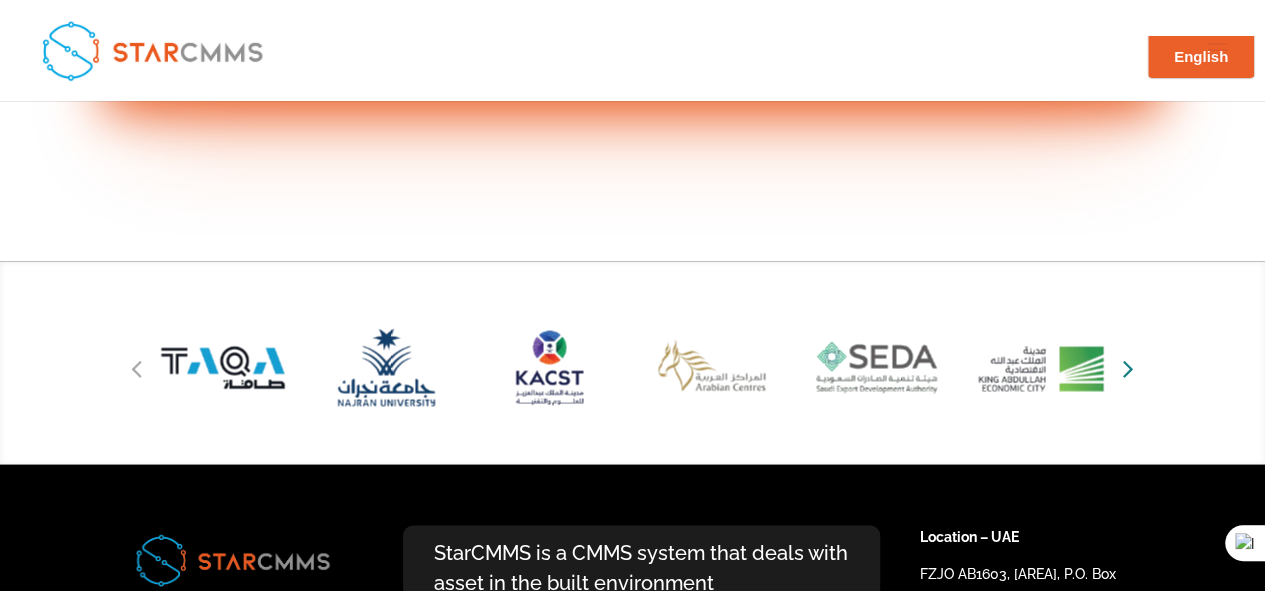 click at bounding box center [1128, 367] 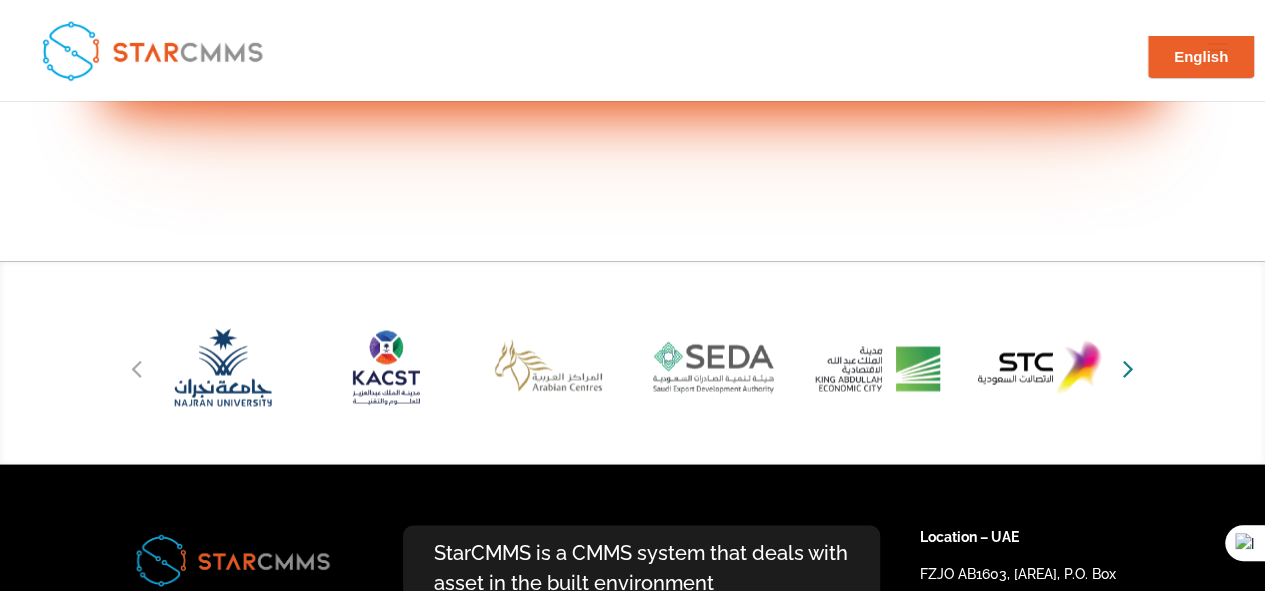 click at bounding box center [1128, 367] 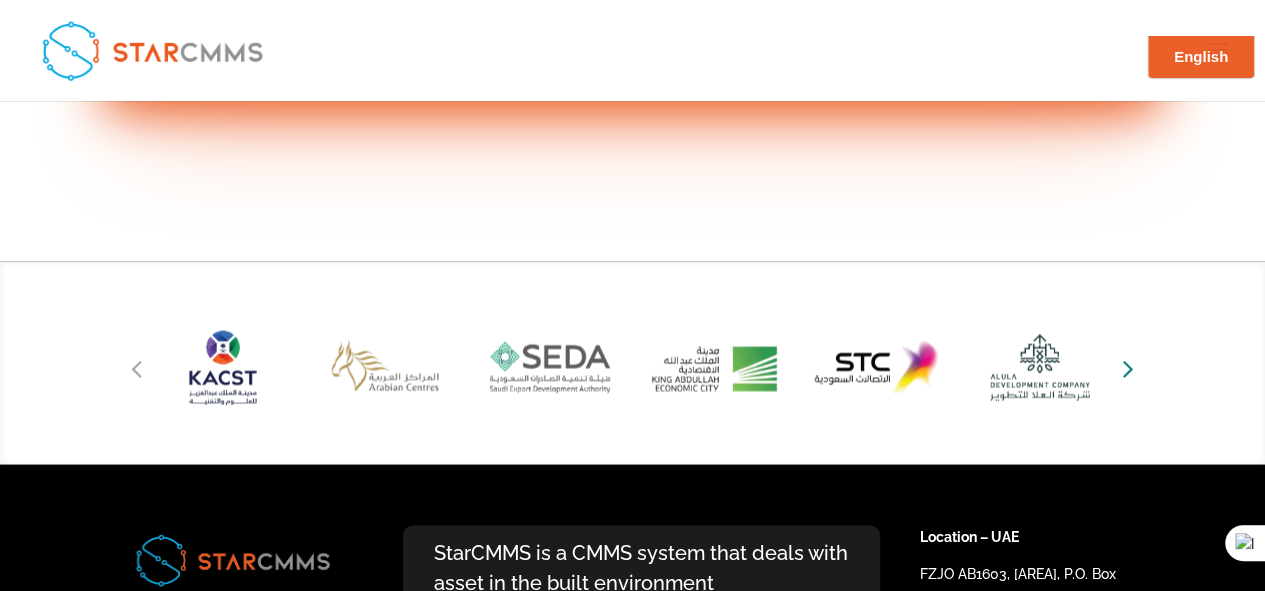 click at bounding box center (1128, 367) 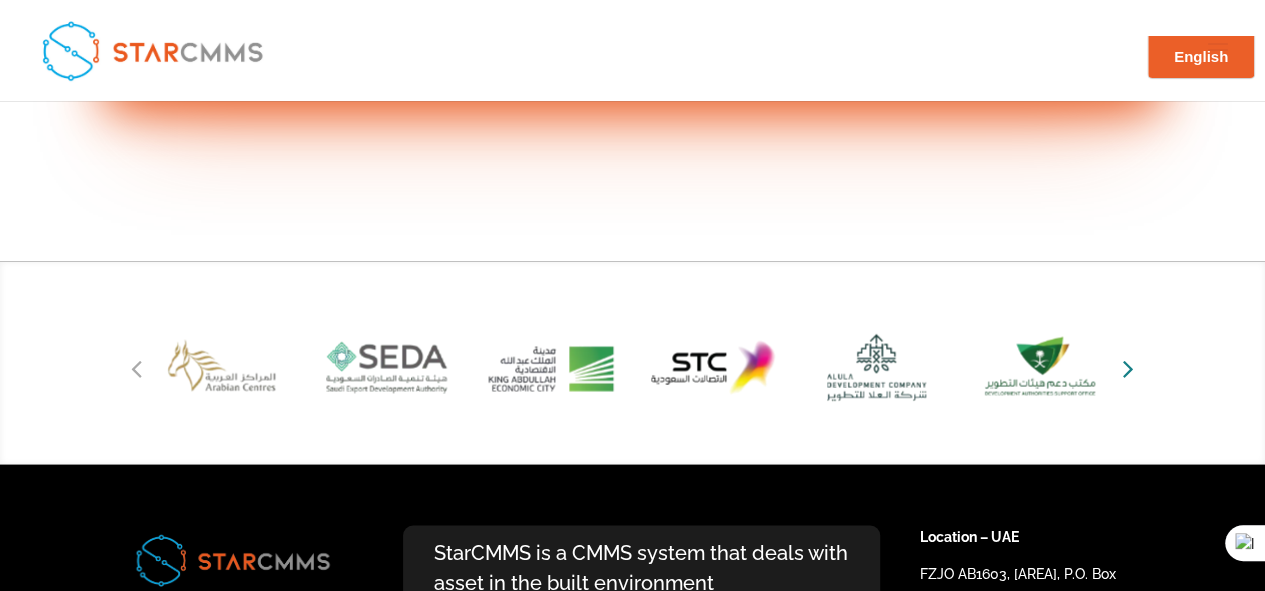 click at bounding box center (1128, 367) 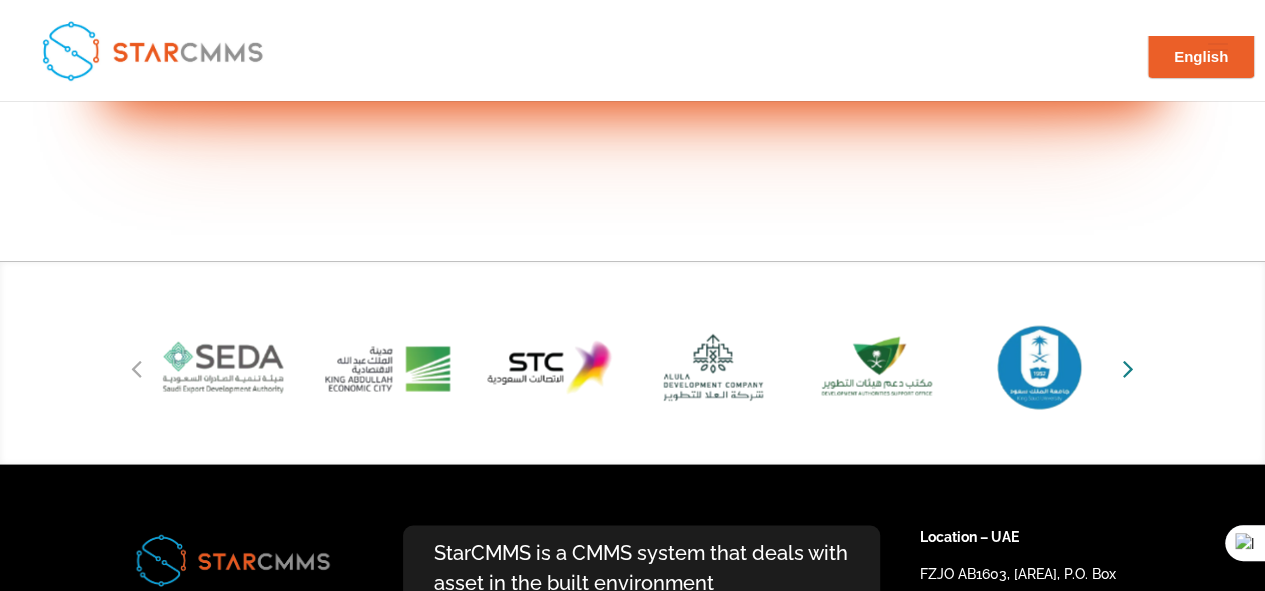 click at bounding box center (1128, 367) 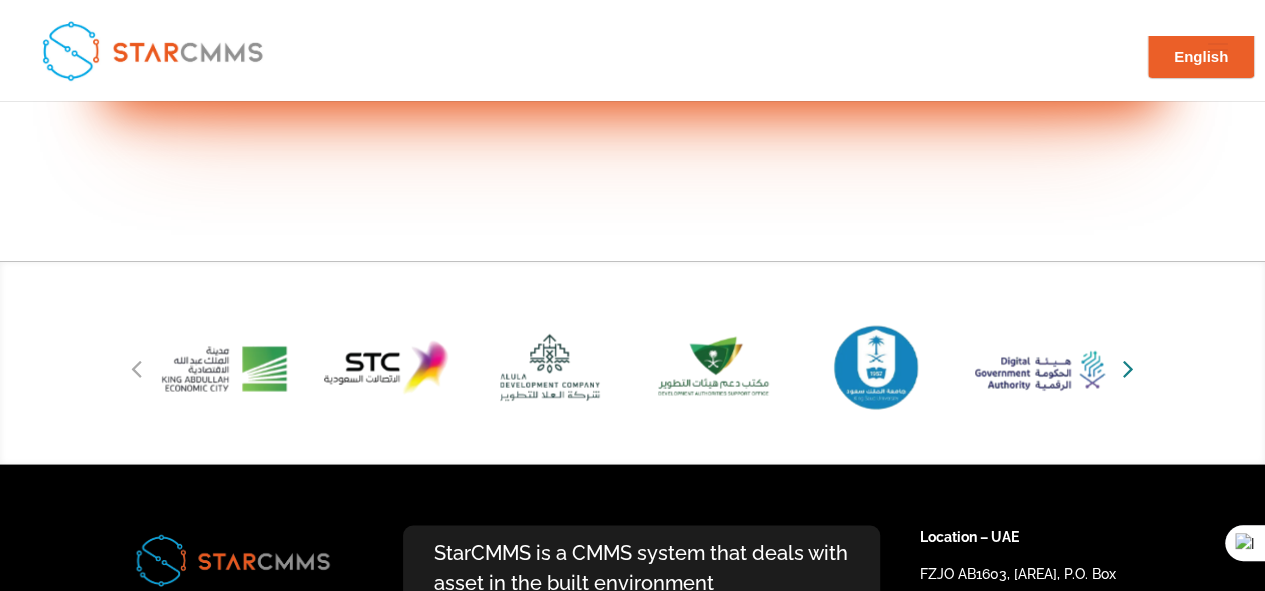 click at bounding box center [1128, 367] 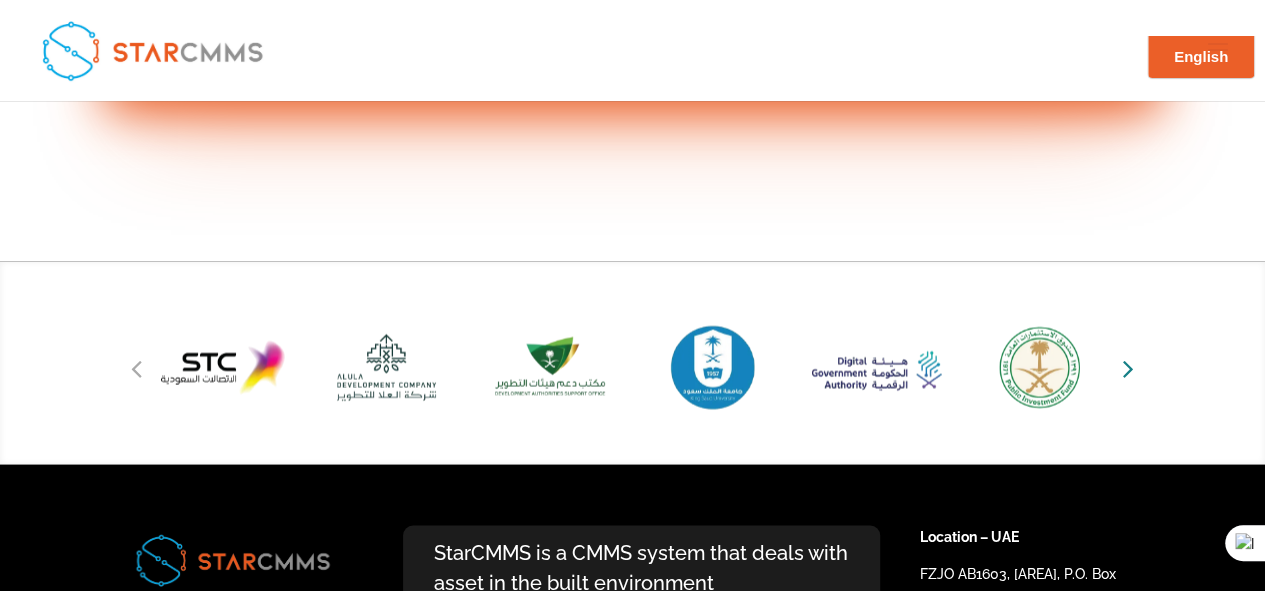 click at bounding box center (1128, 367) 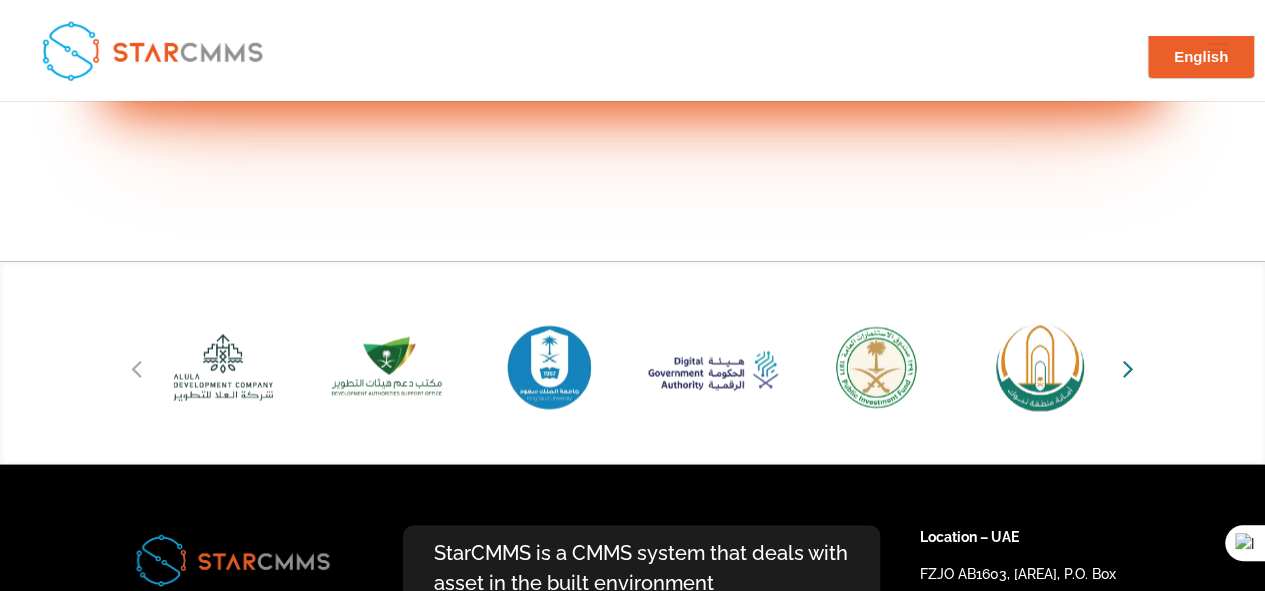 click at bounding box center [1128, 367] 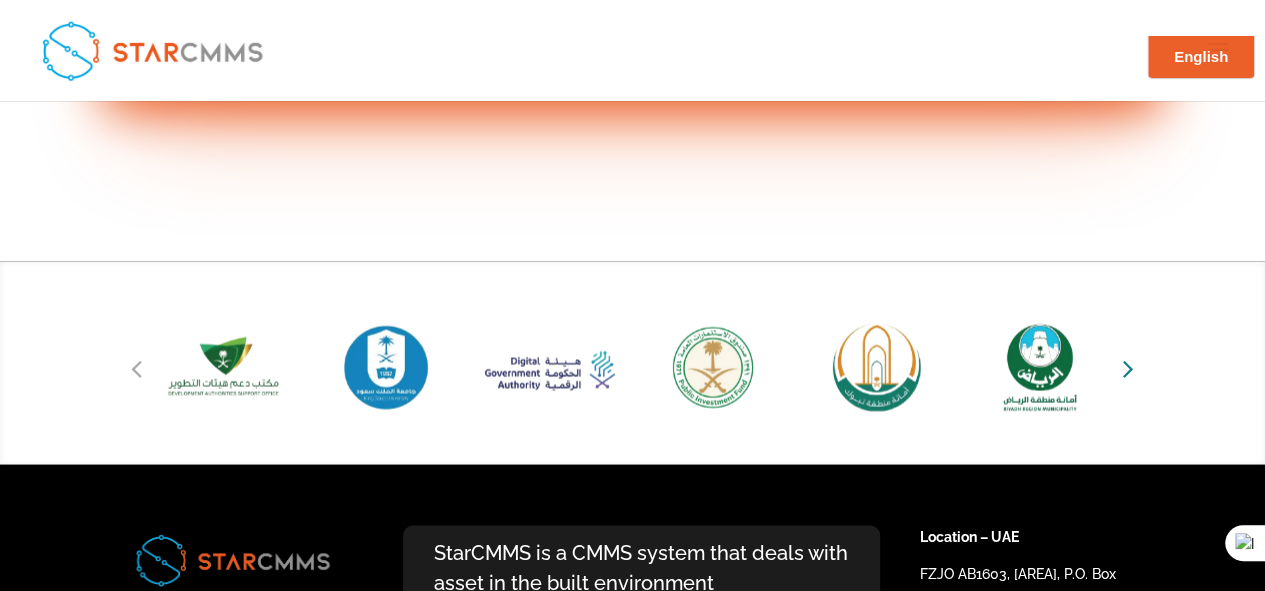 click at bounding box center (1128, 367) 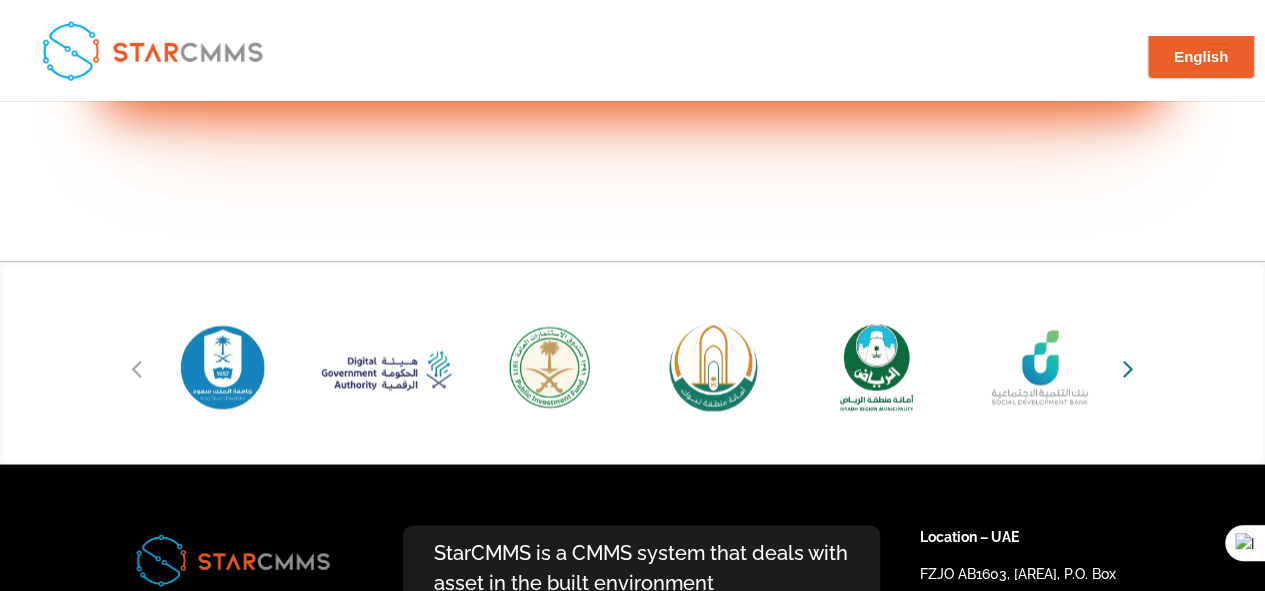 click at bounding box center (1128, 367) 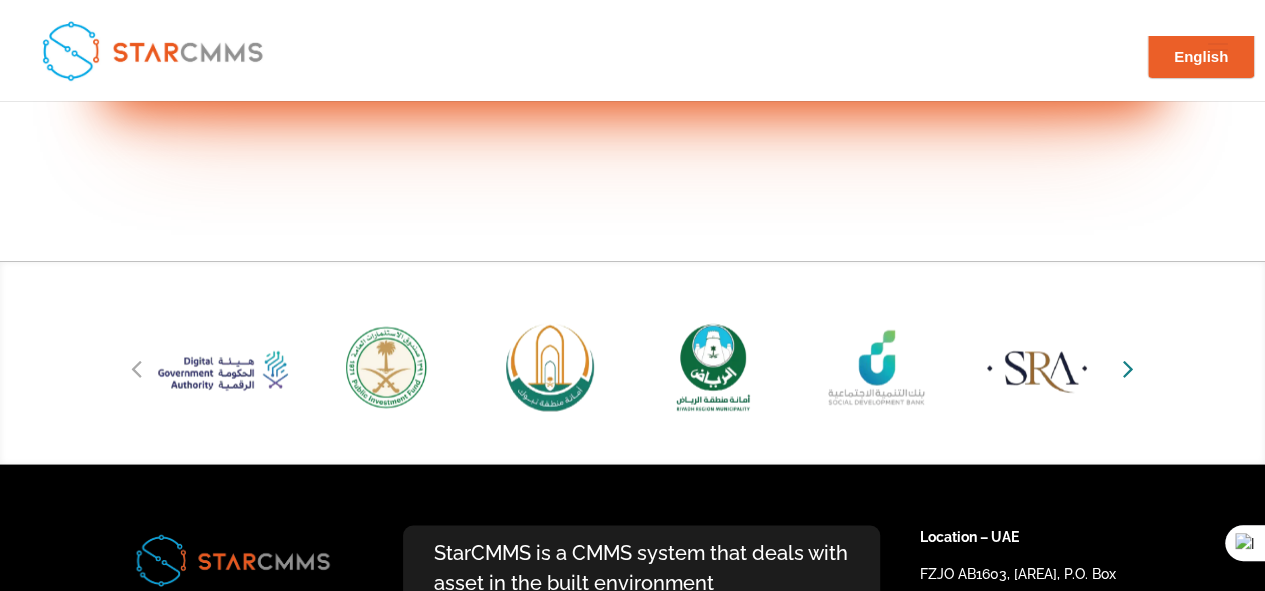 click at bounding box center (1128, 367) 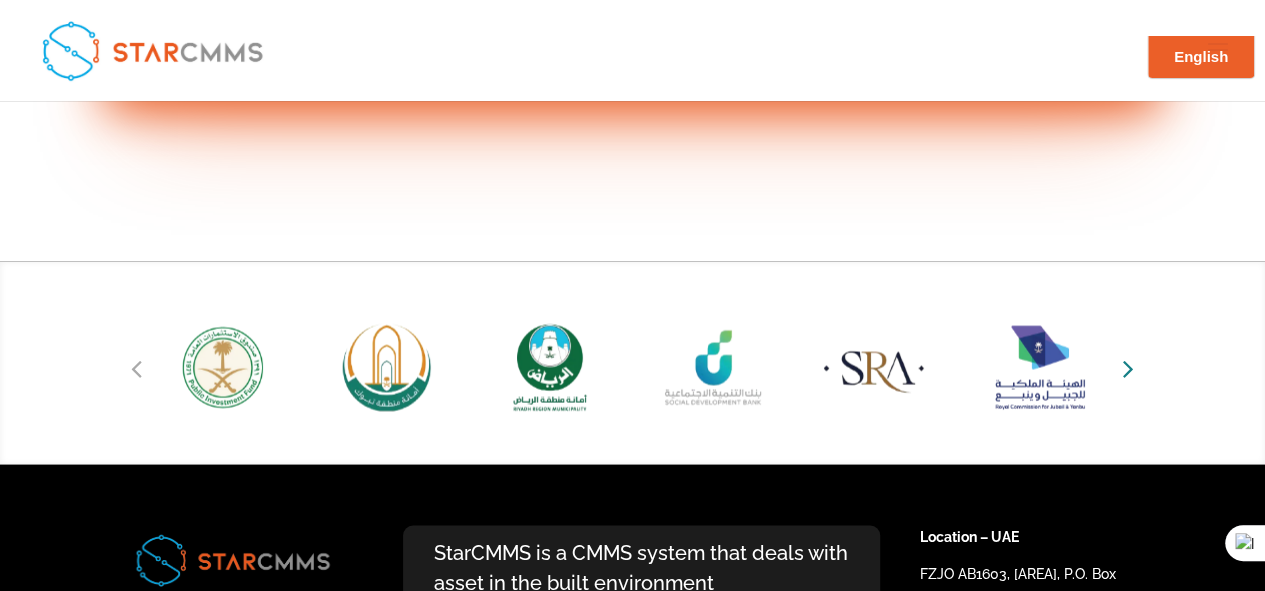 click at bounding box center (1128, 367) 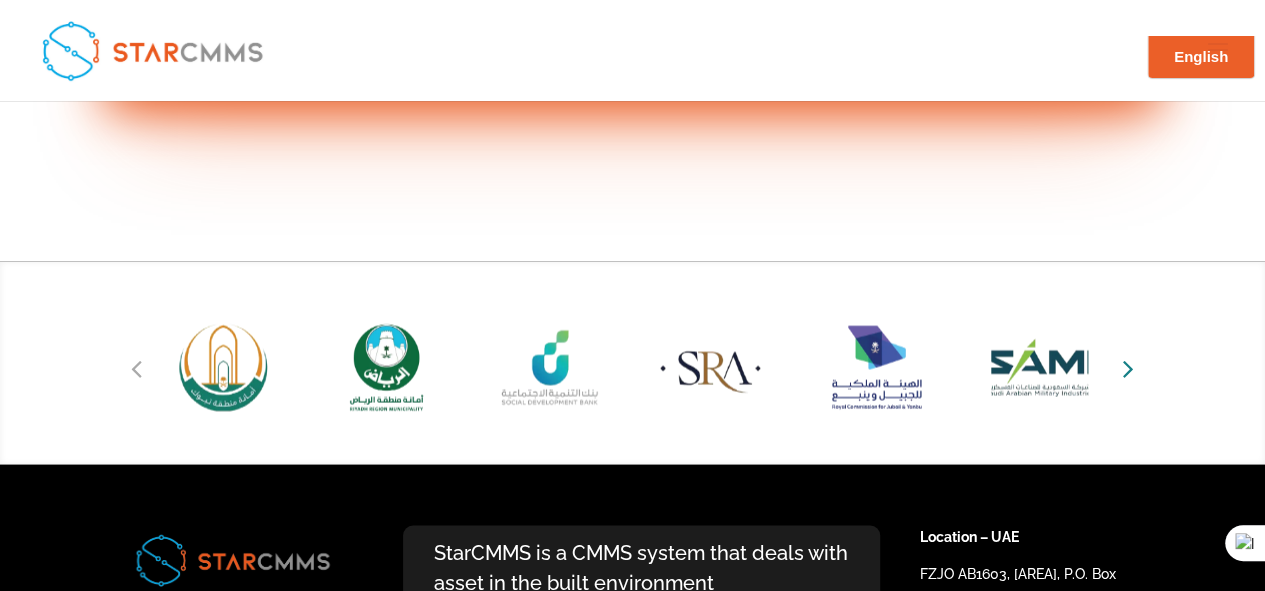 click at bounding box center [1128, 367] 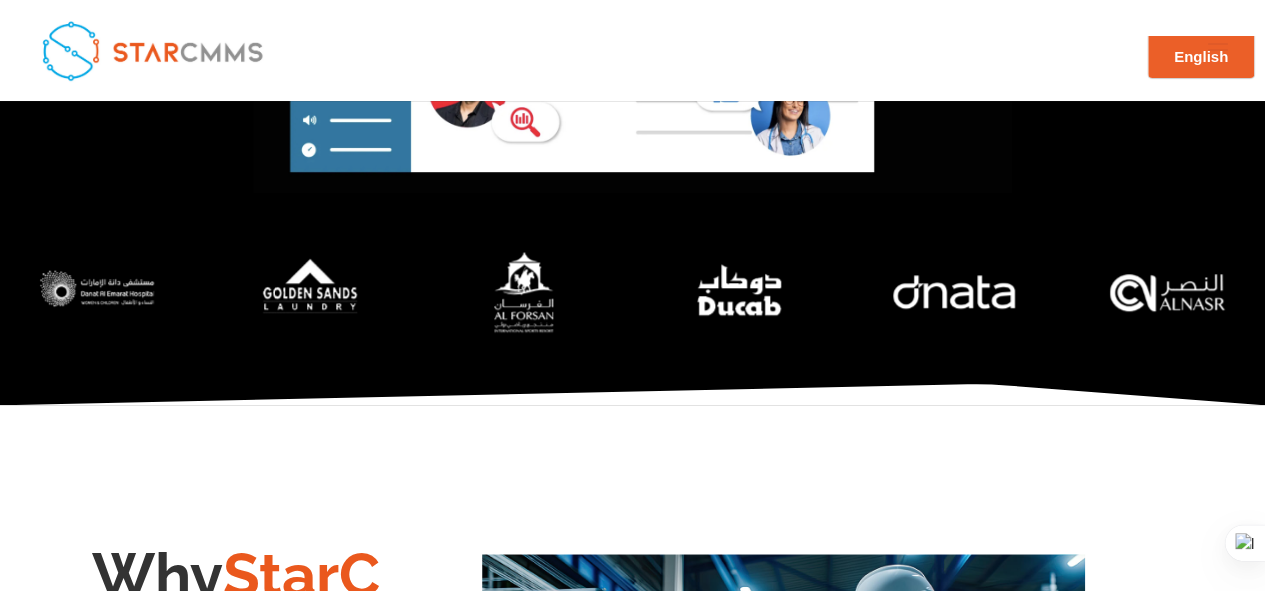 scroll, scrollTop: 866, scrollLeft: 0, axis: vertical 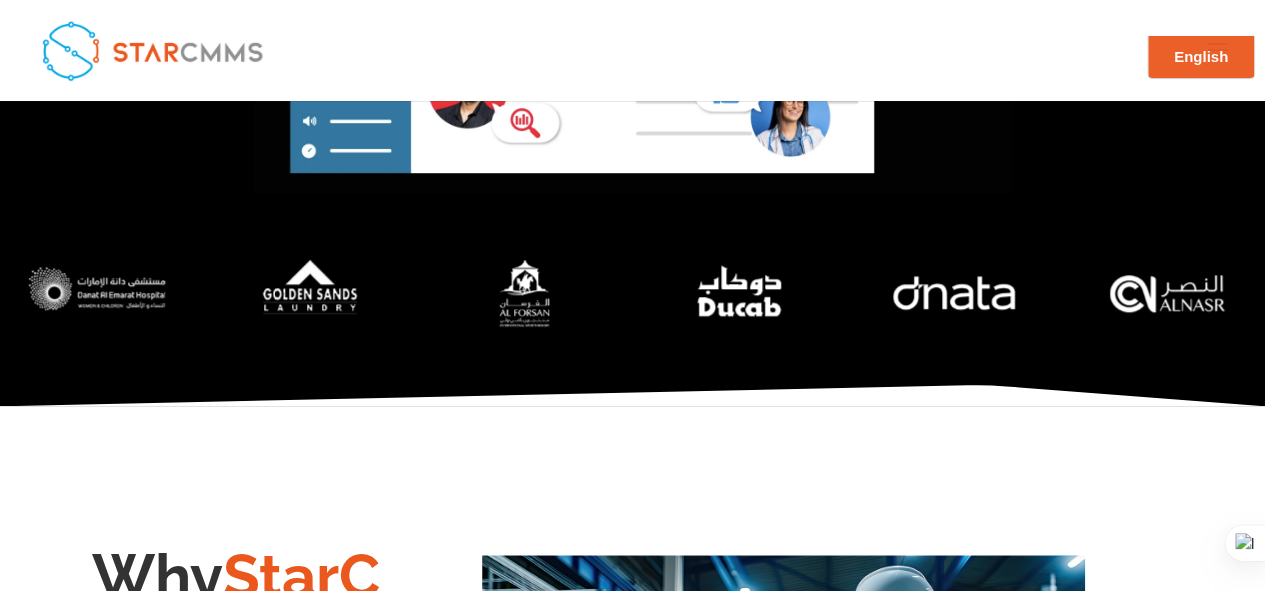 click at bounding box center (96, 292) 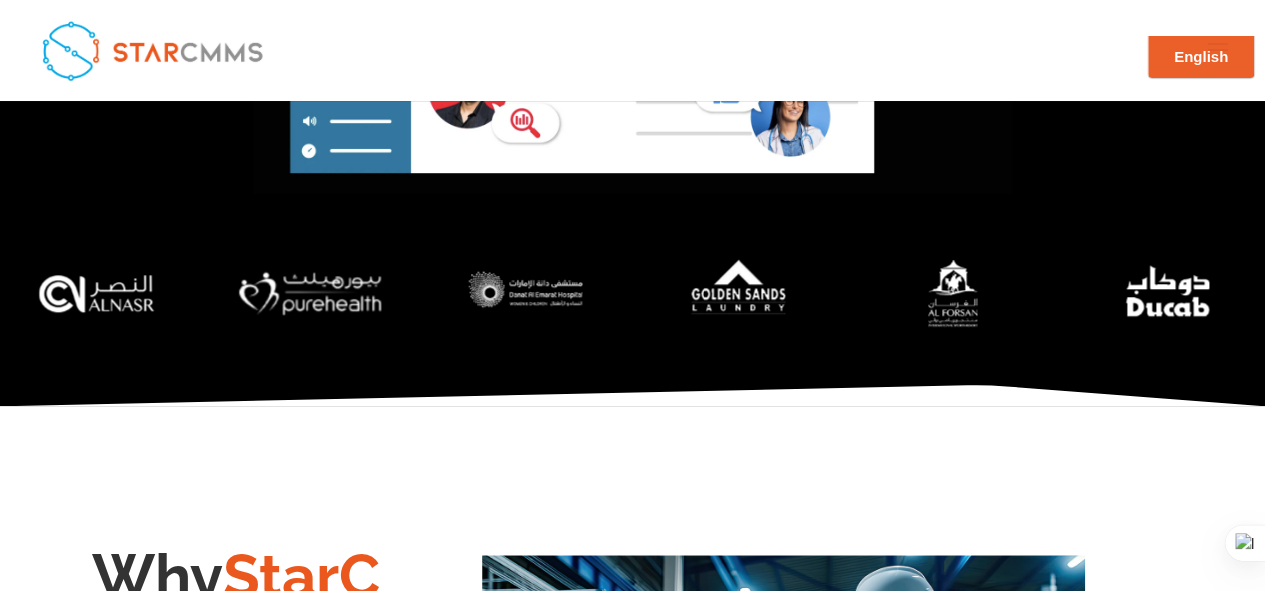 click at bounding box center (311, 293) 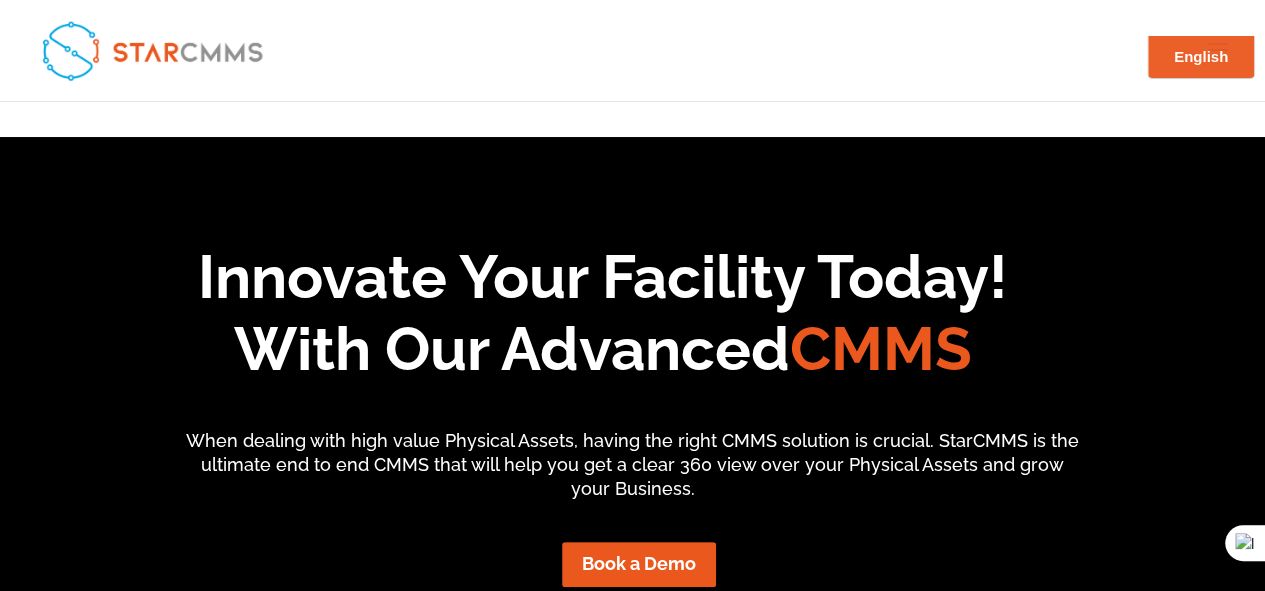 scroll, scrollTop: 0, scrollLeft: 0, axis: both 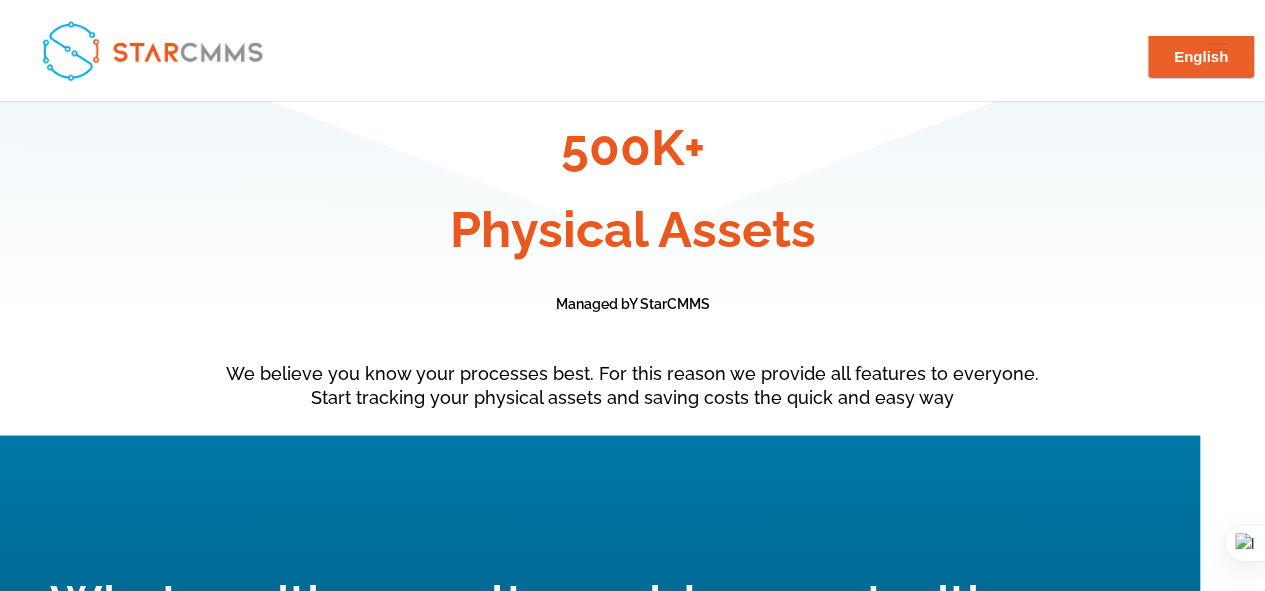 click on "What positive results could you get with an  Advanced CMMS ?
This calculator simulates the potential return on investment that you could realize by using CMMS software from StarCMMS." at bounding box center [530, 652] 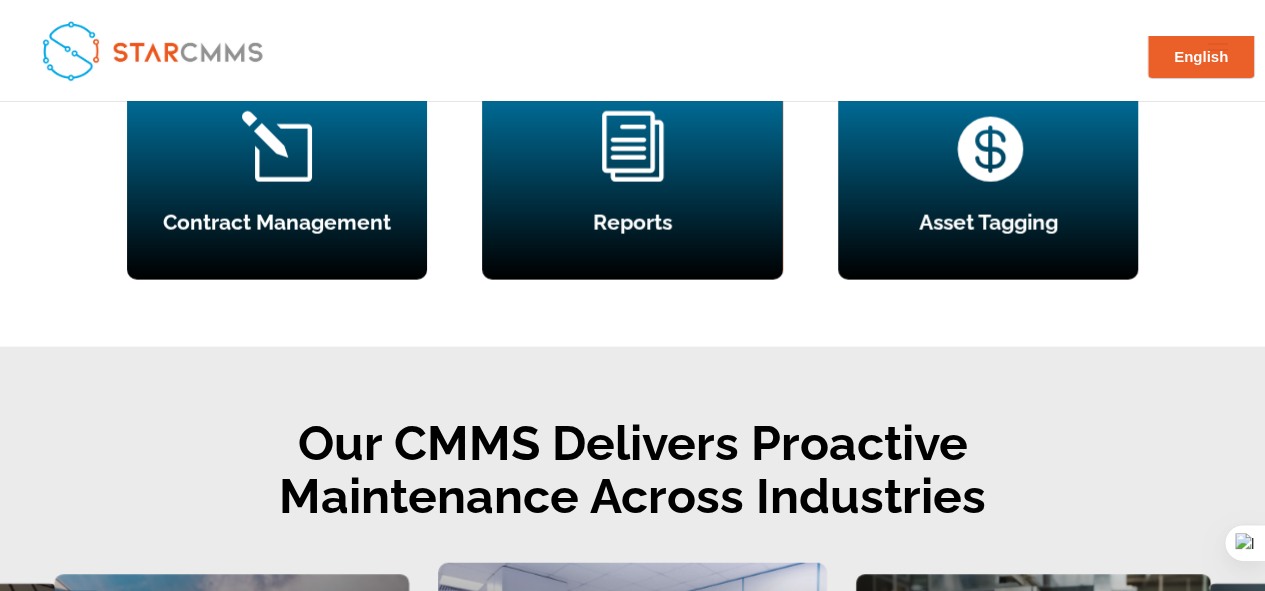 scroll, scrollTop: 2147, scrollLeft: 0, axis: vertical 